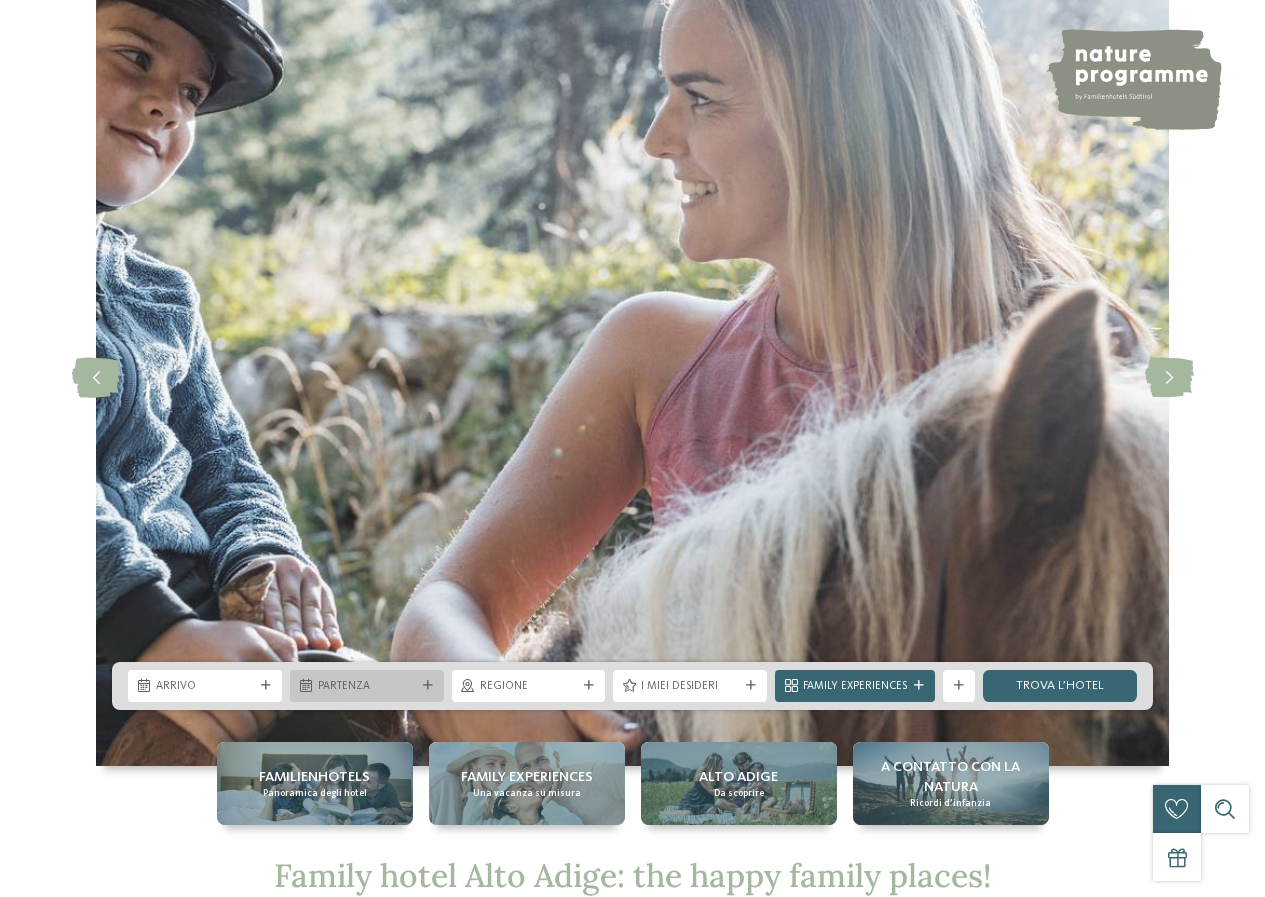 scroll, scrollTop: 100, scrollLeft: 0, axis: vertical 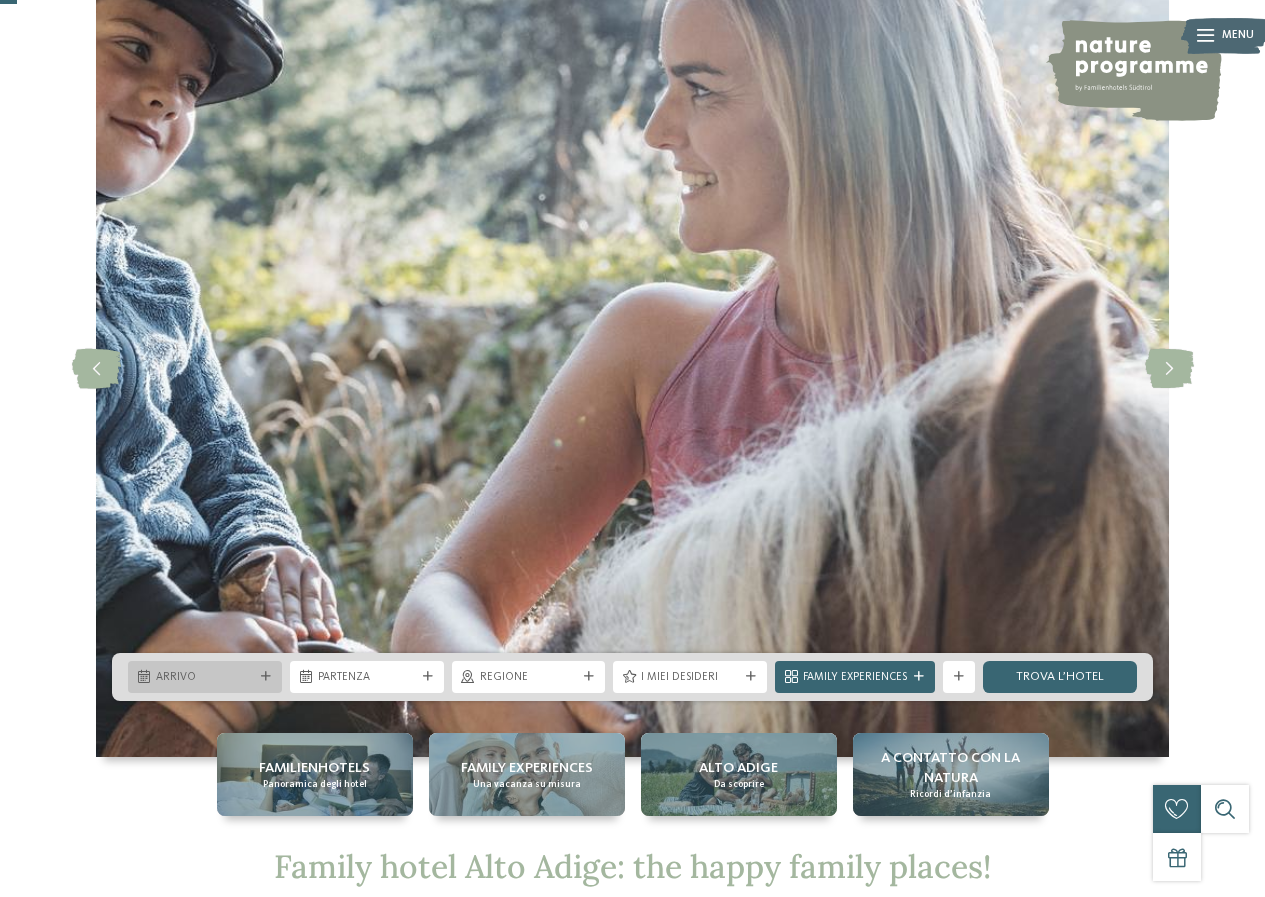click at bounding box center (266, 677) 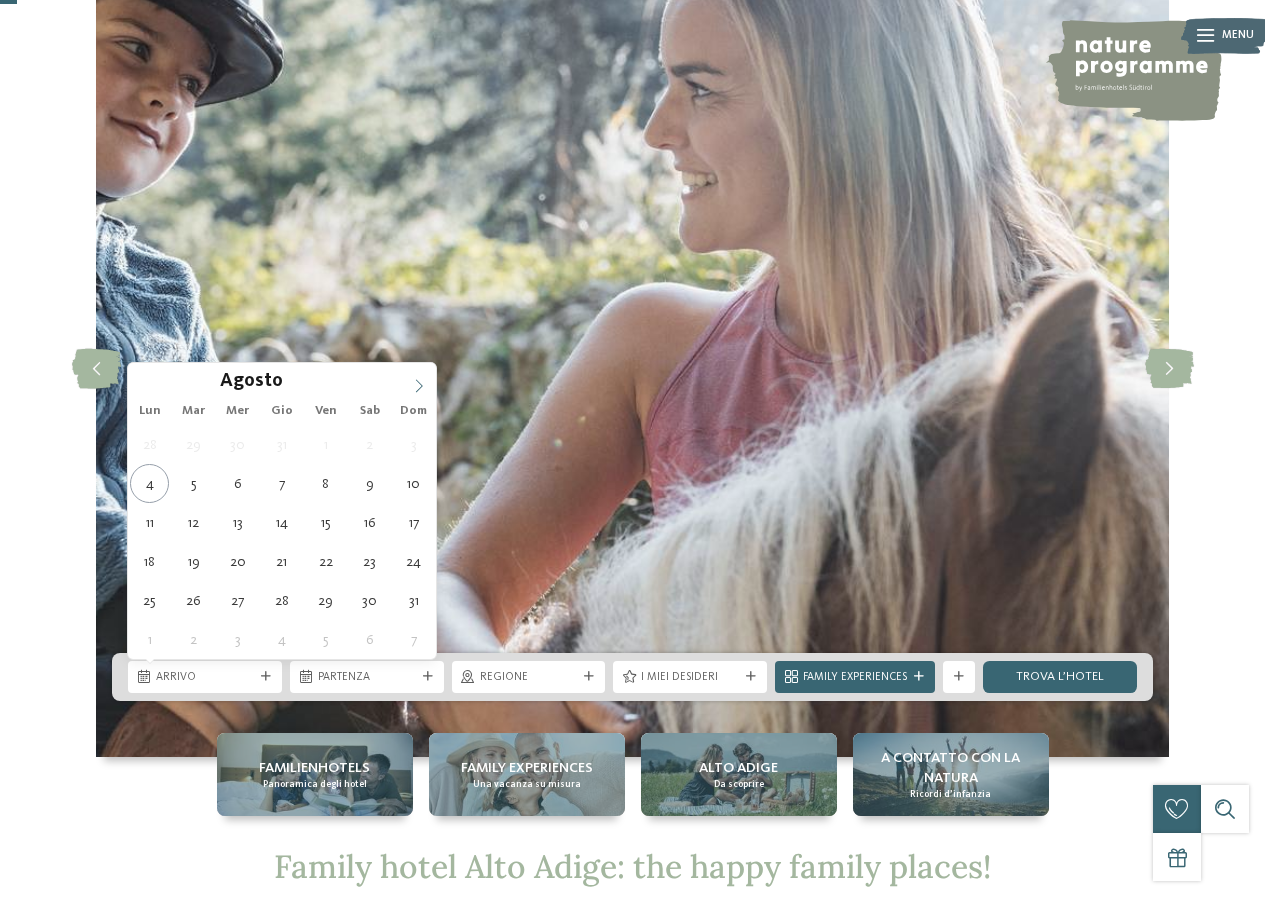 click 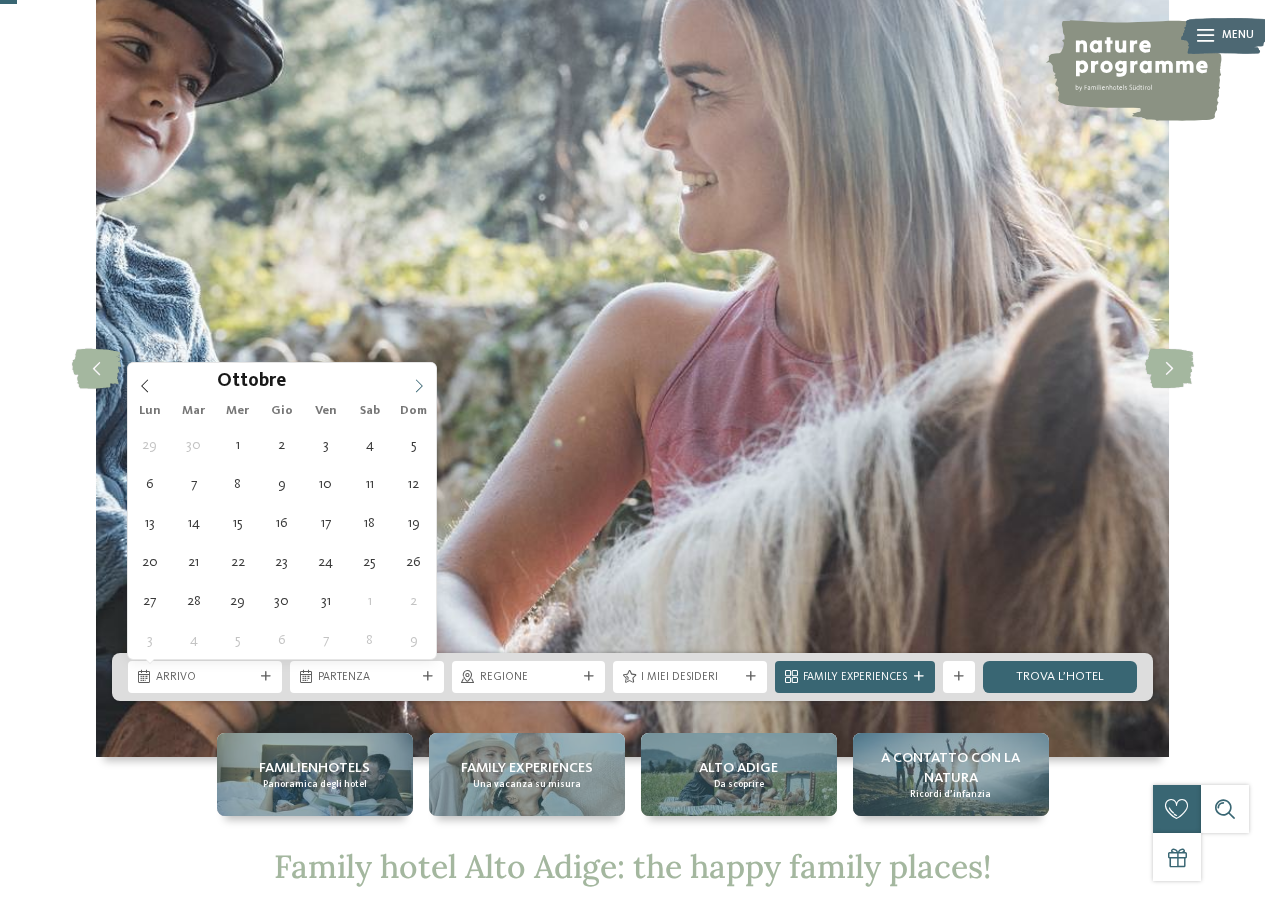 click 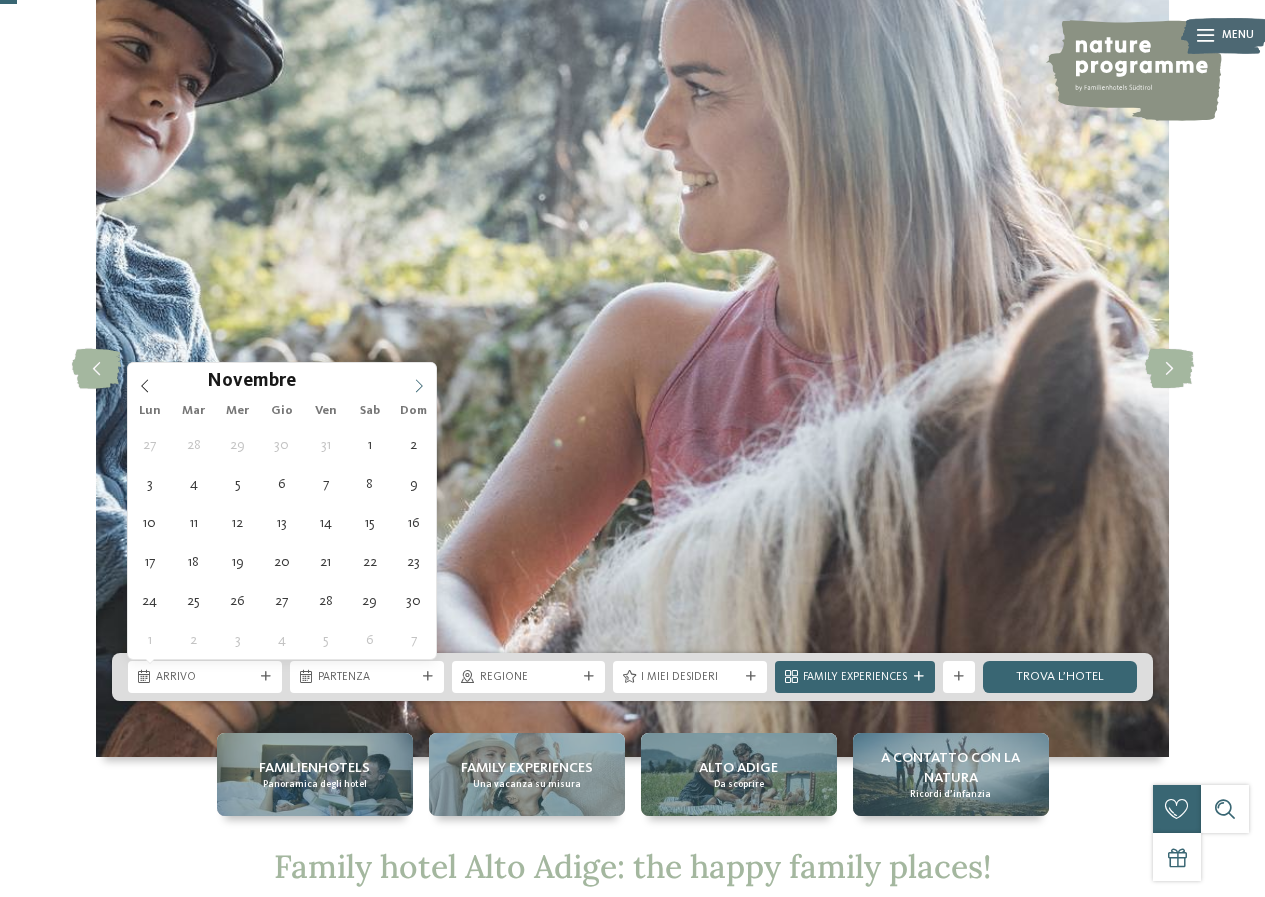 click 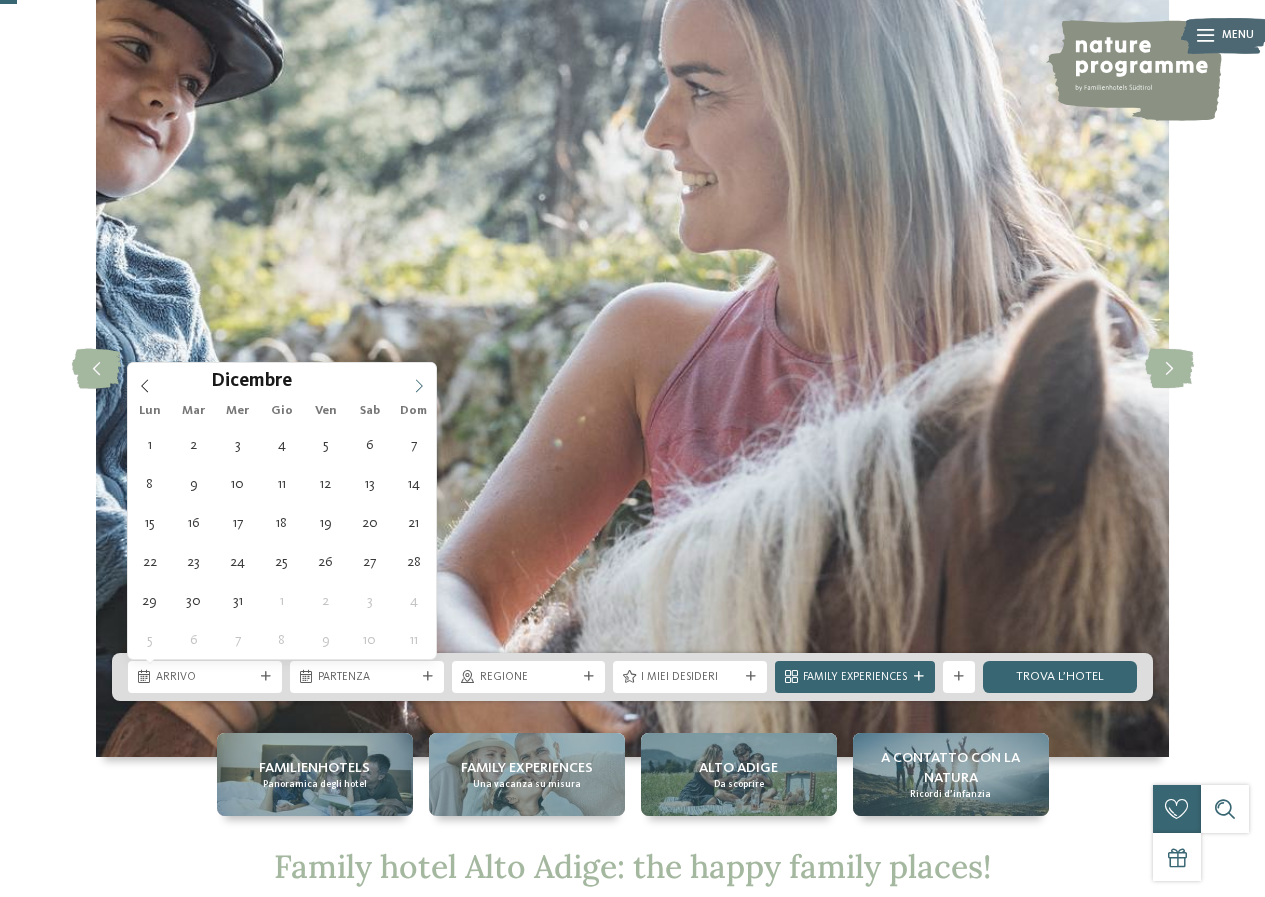 click 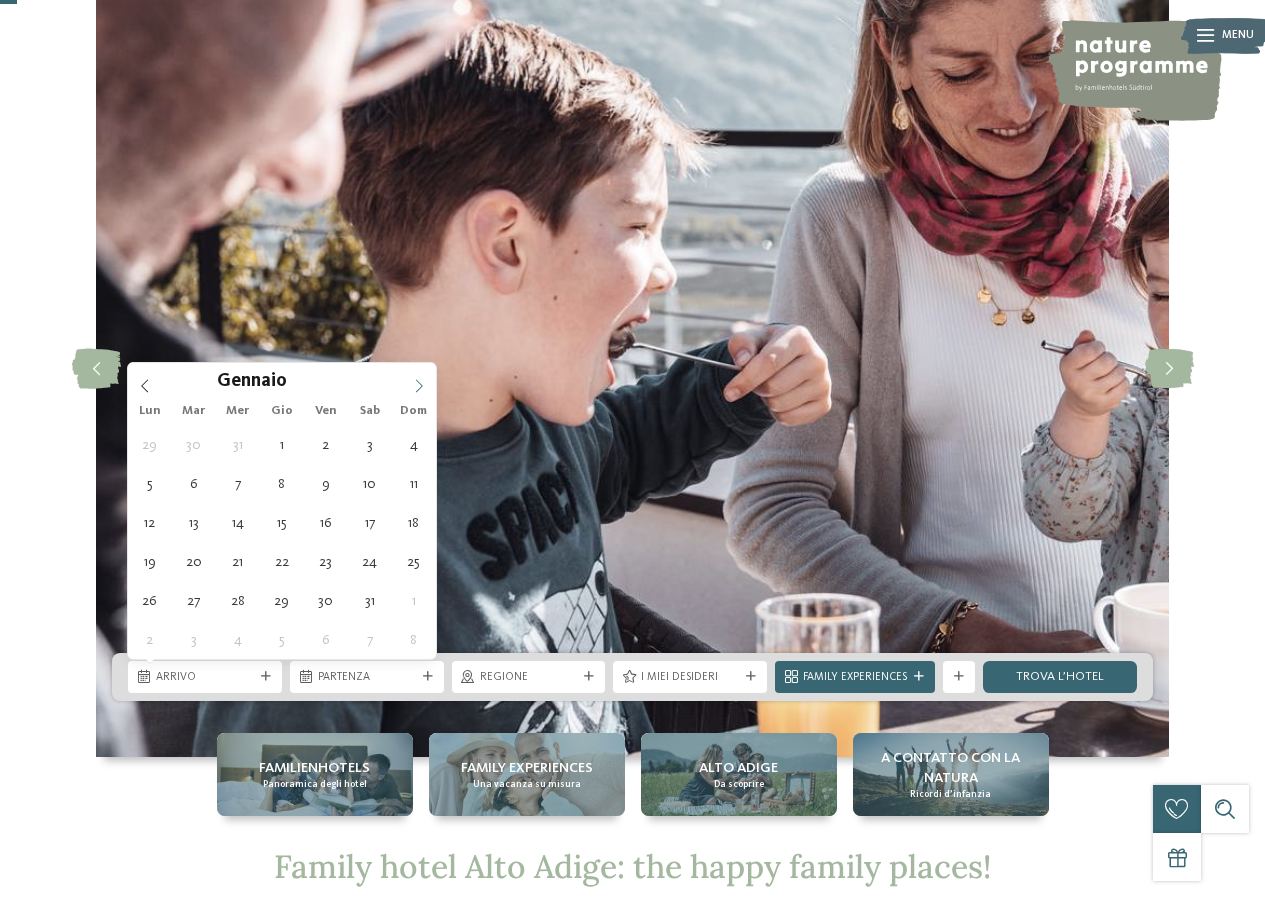 click 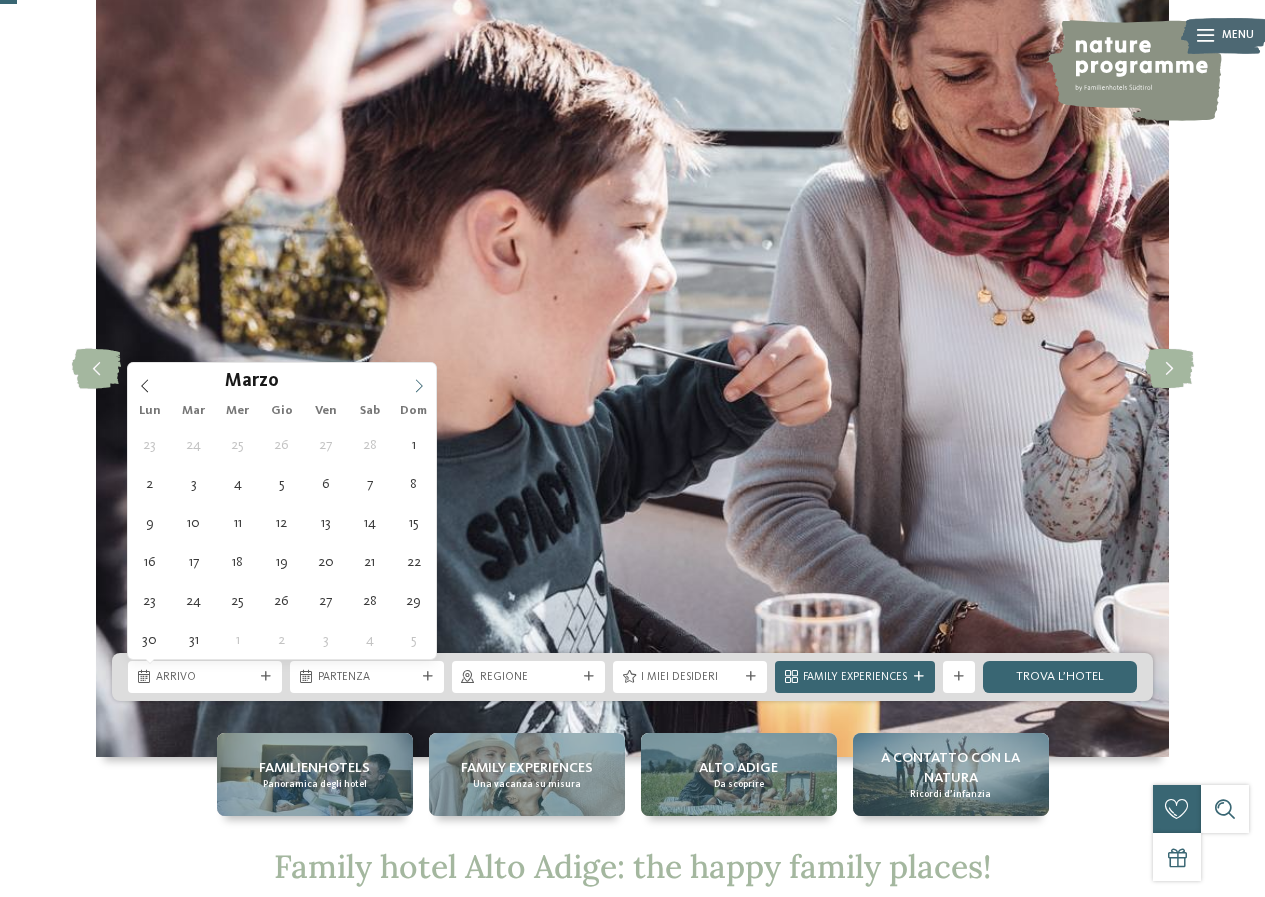 click 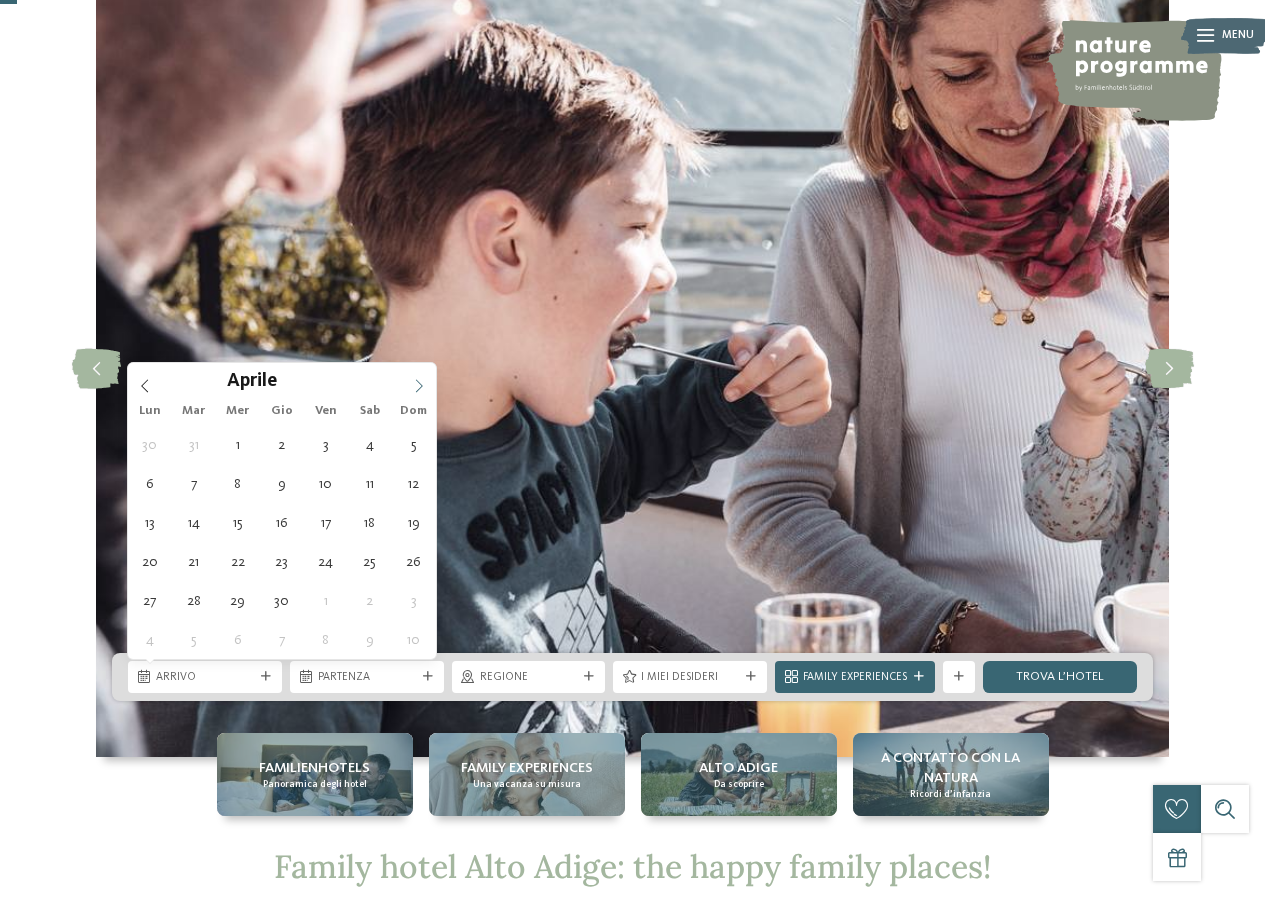 click 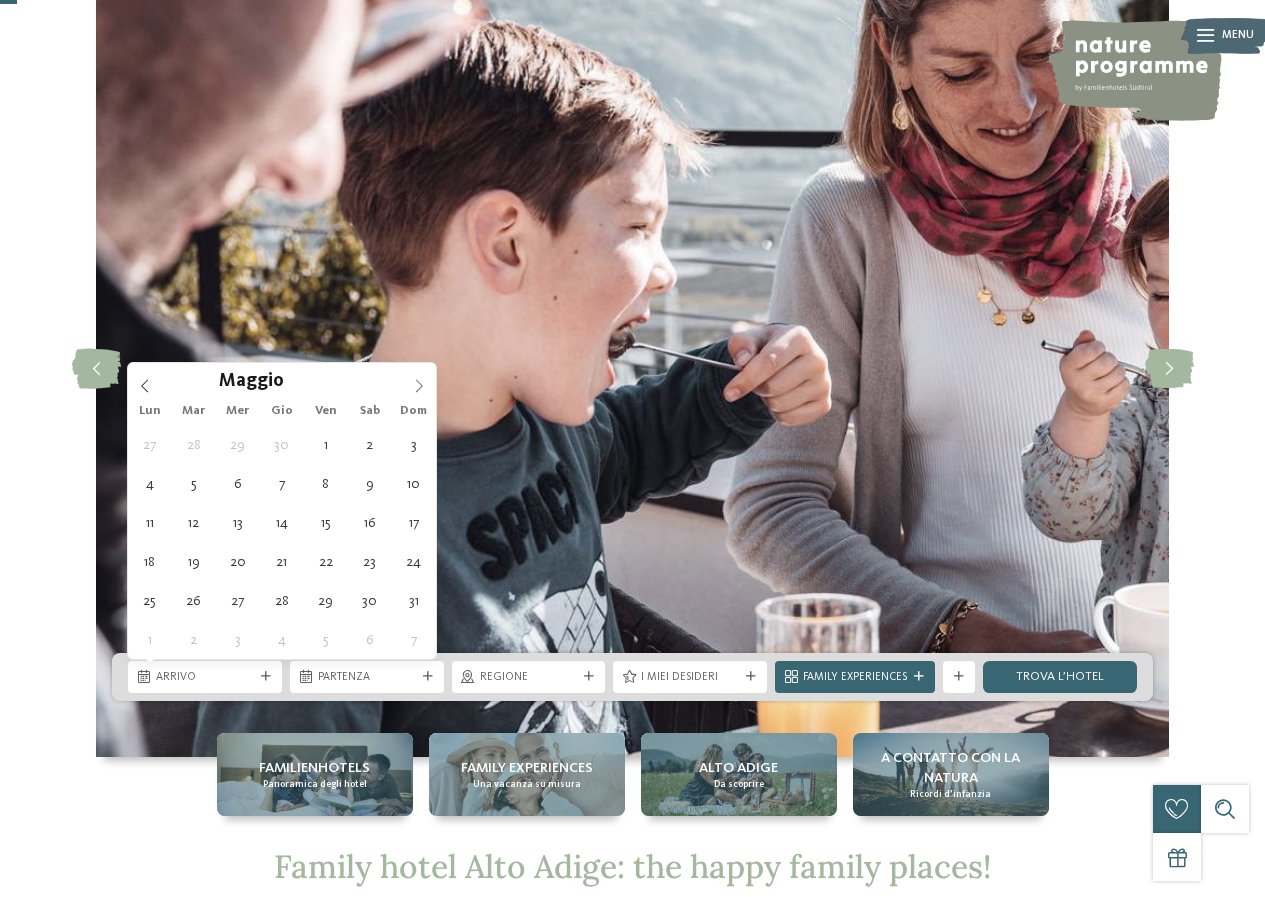 click 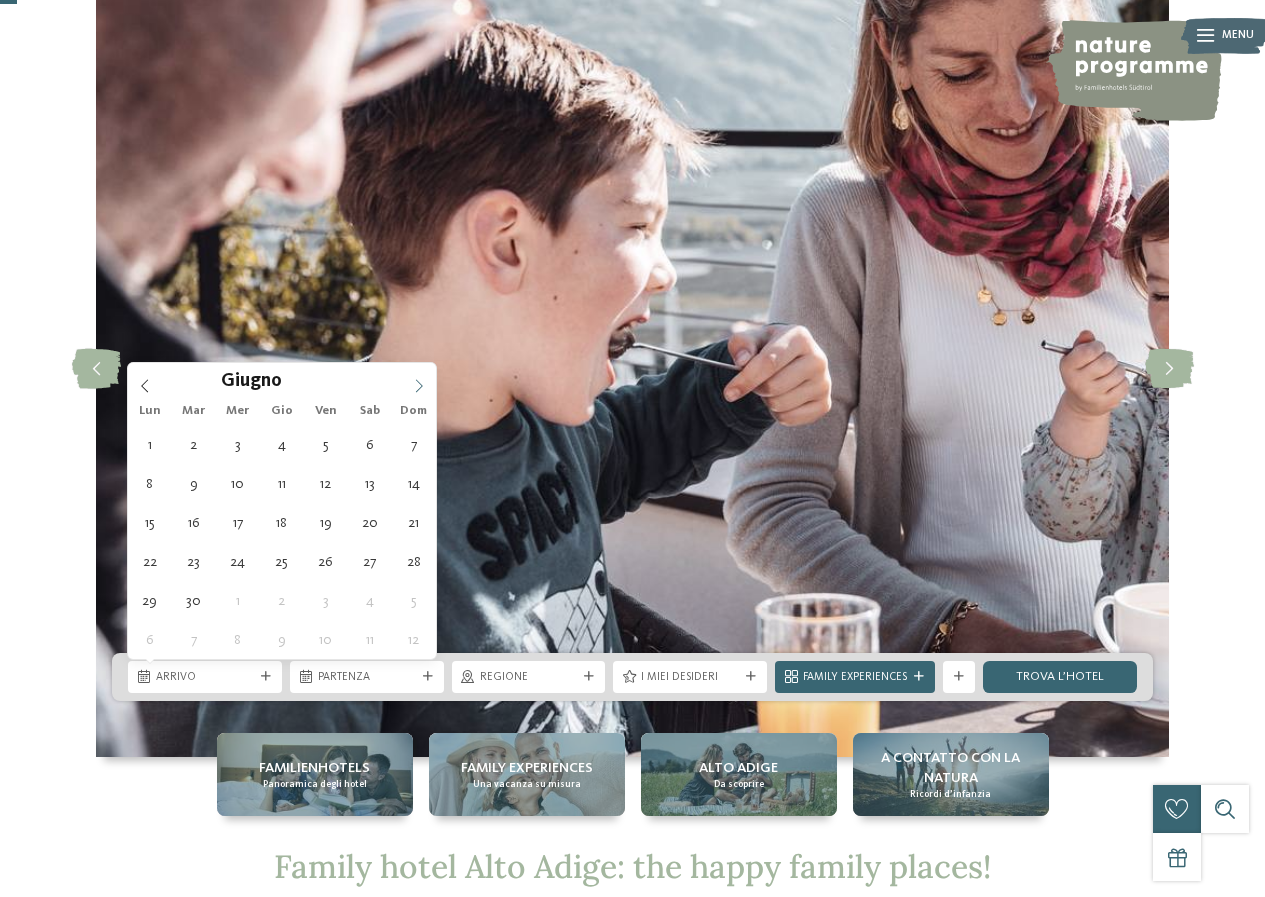 click 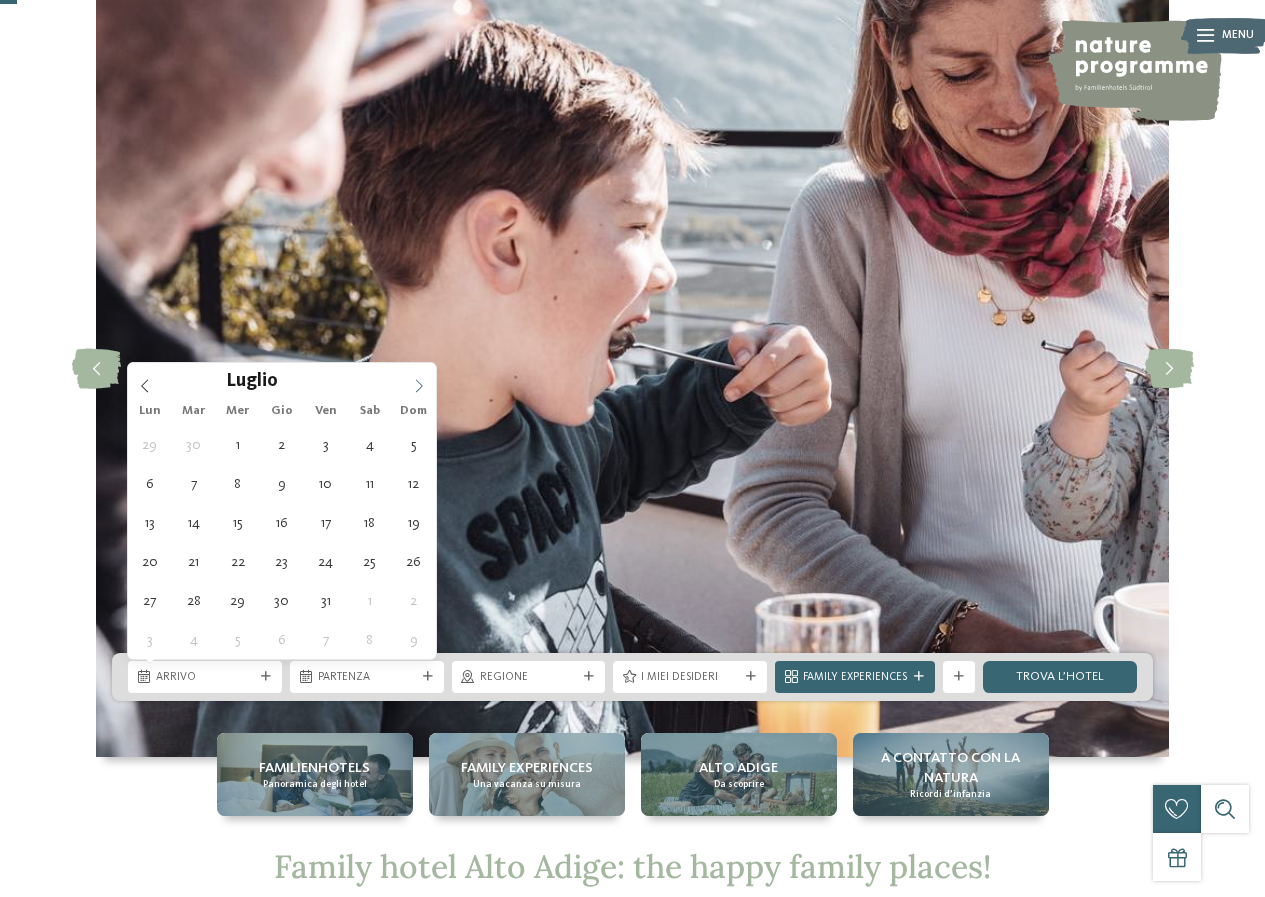 click 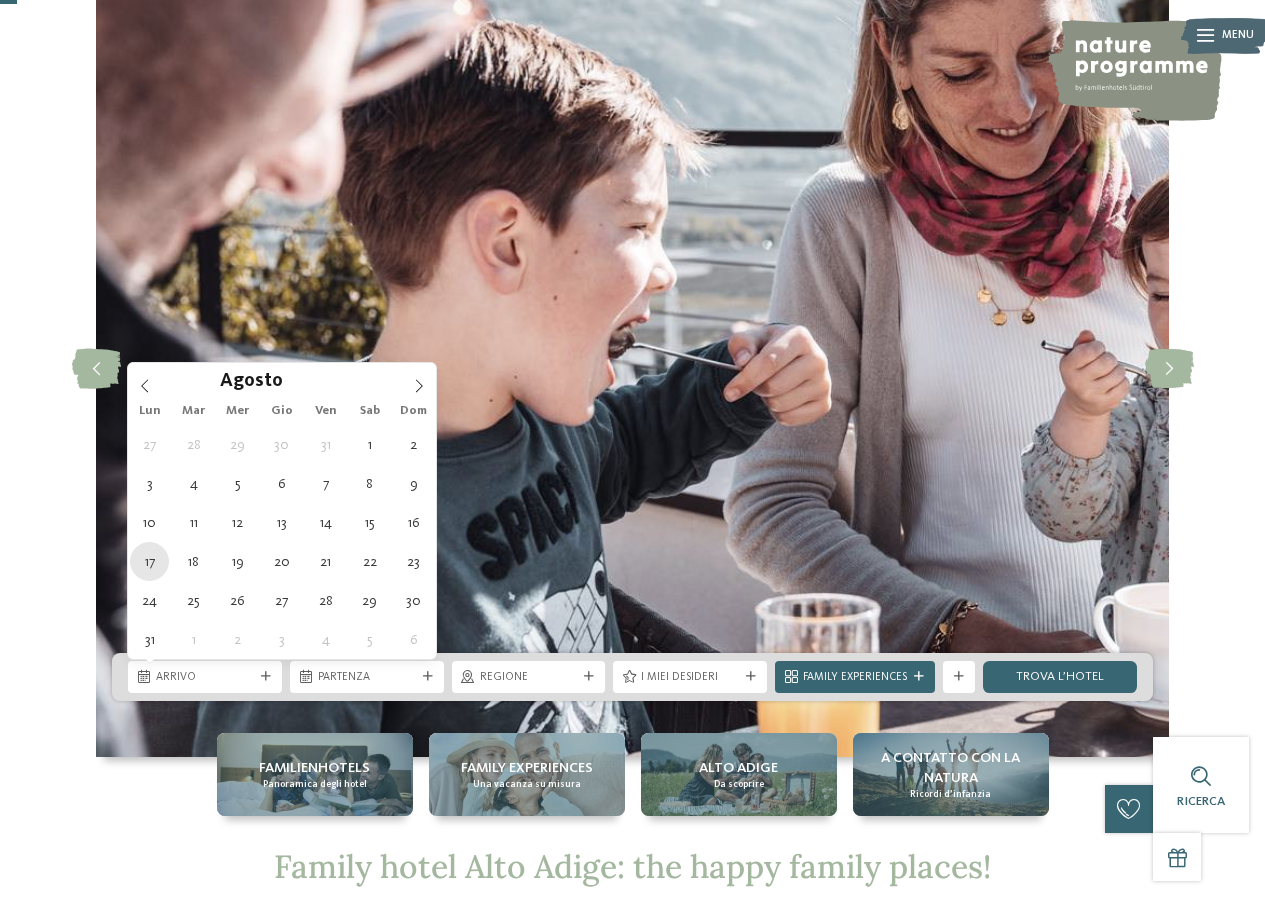 type on "[DATE]" 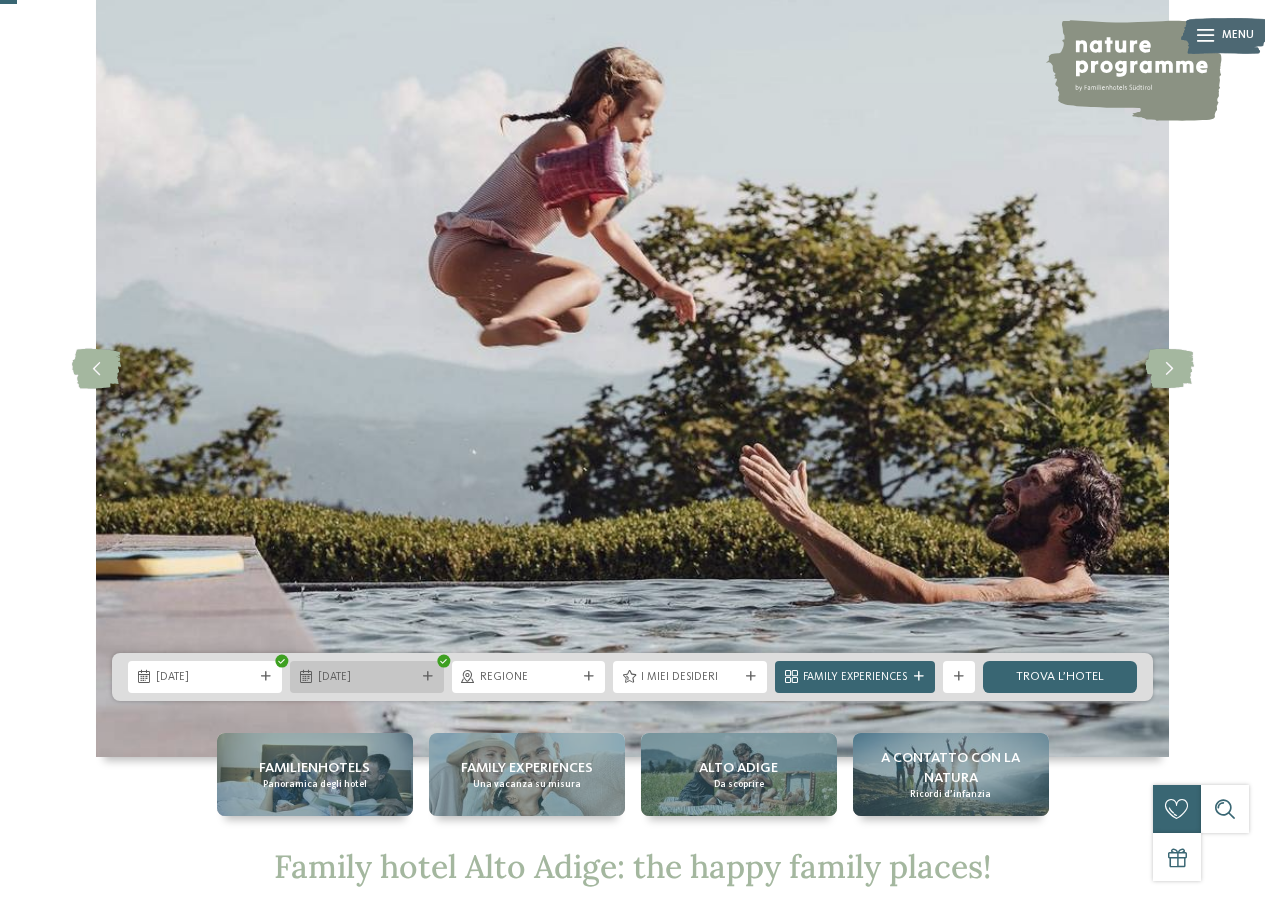 click on "[DATE]" at bounding box center [367, 678] 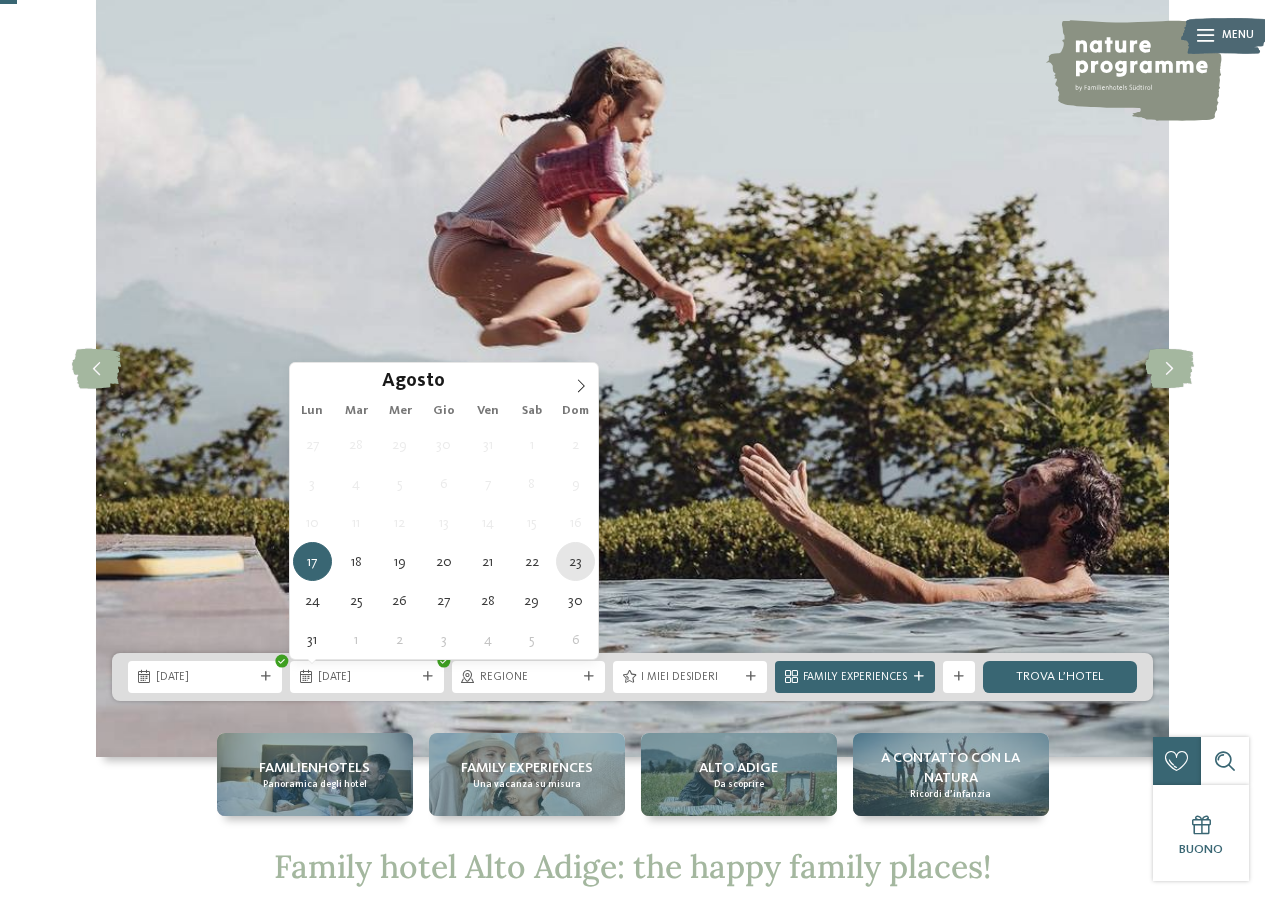 type on "[DATE]" 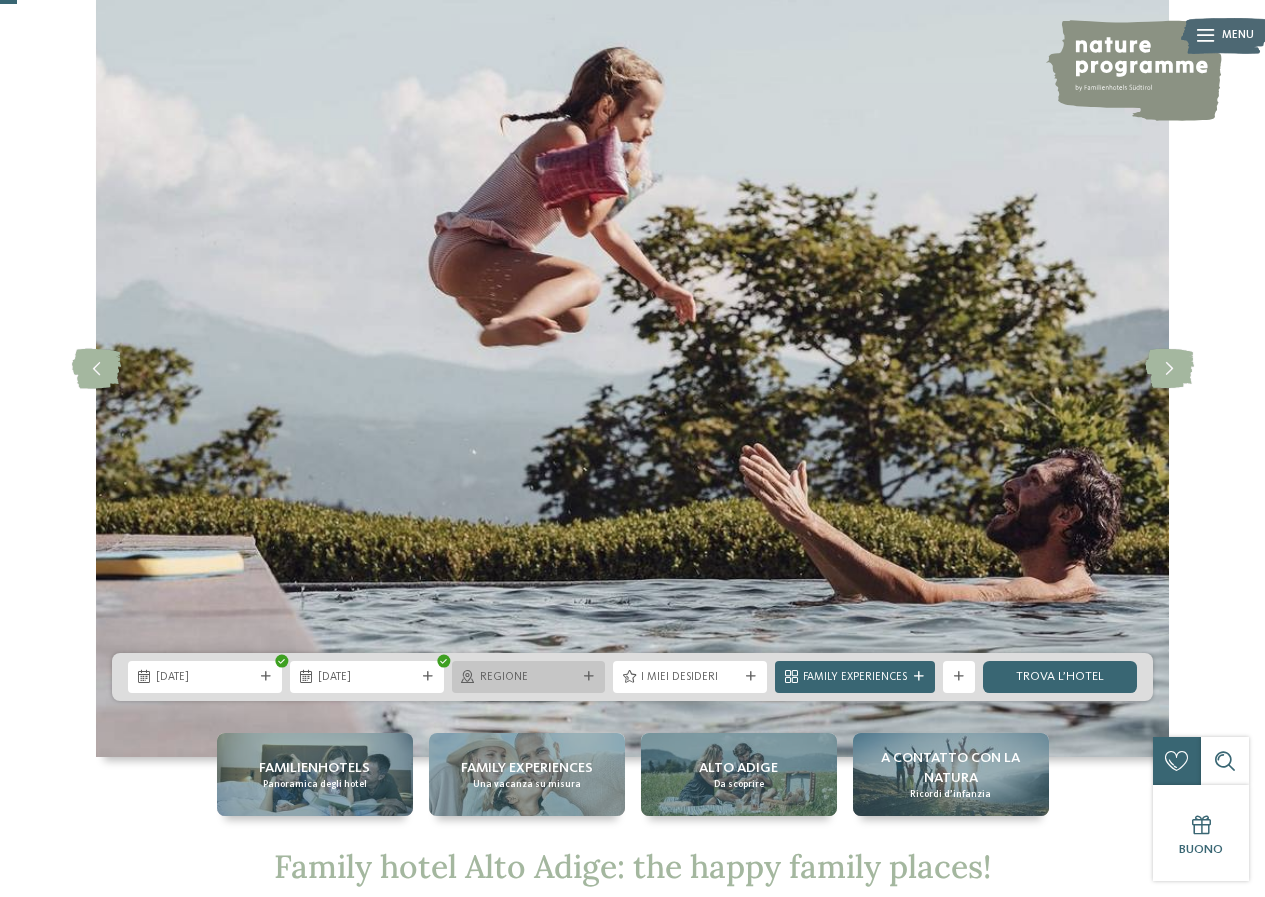 click at bounding box center (589, 677) 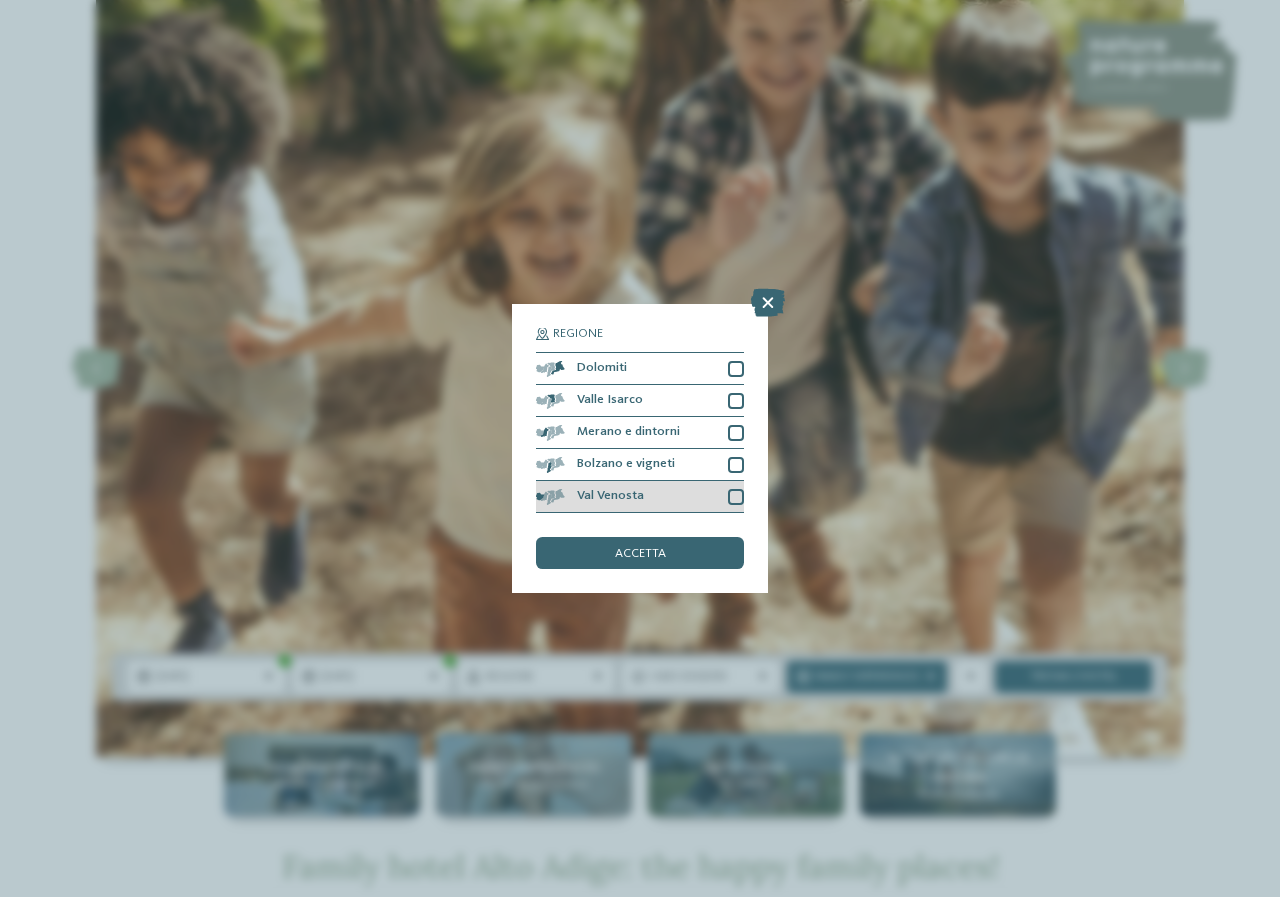 click at bounding box center [736, 497] 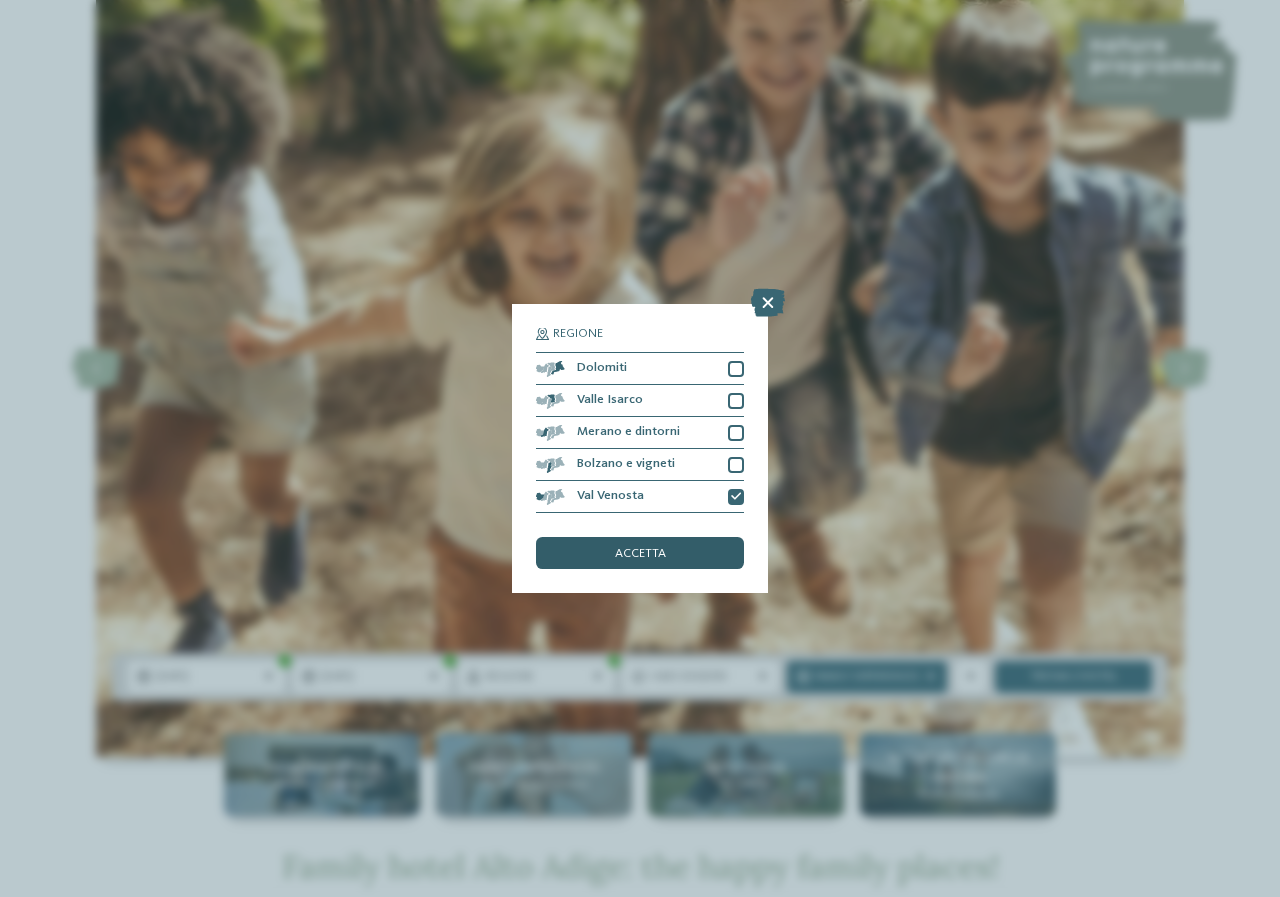 click on "accetta" at bounding box center (640, 553) 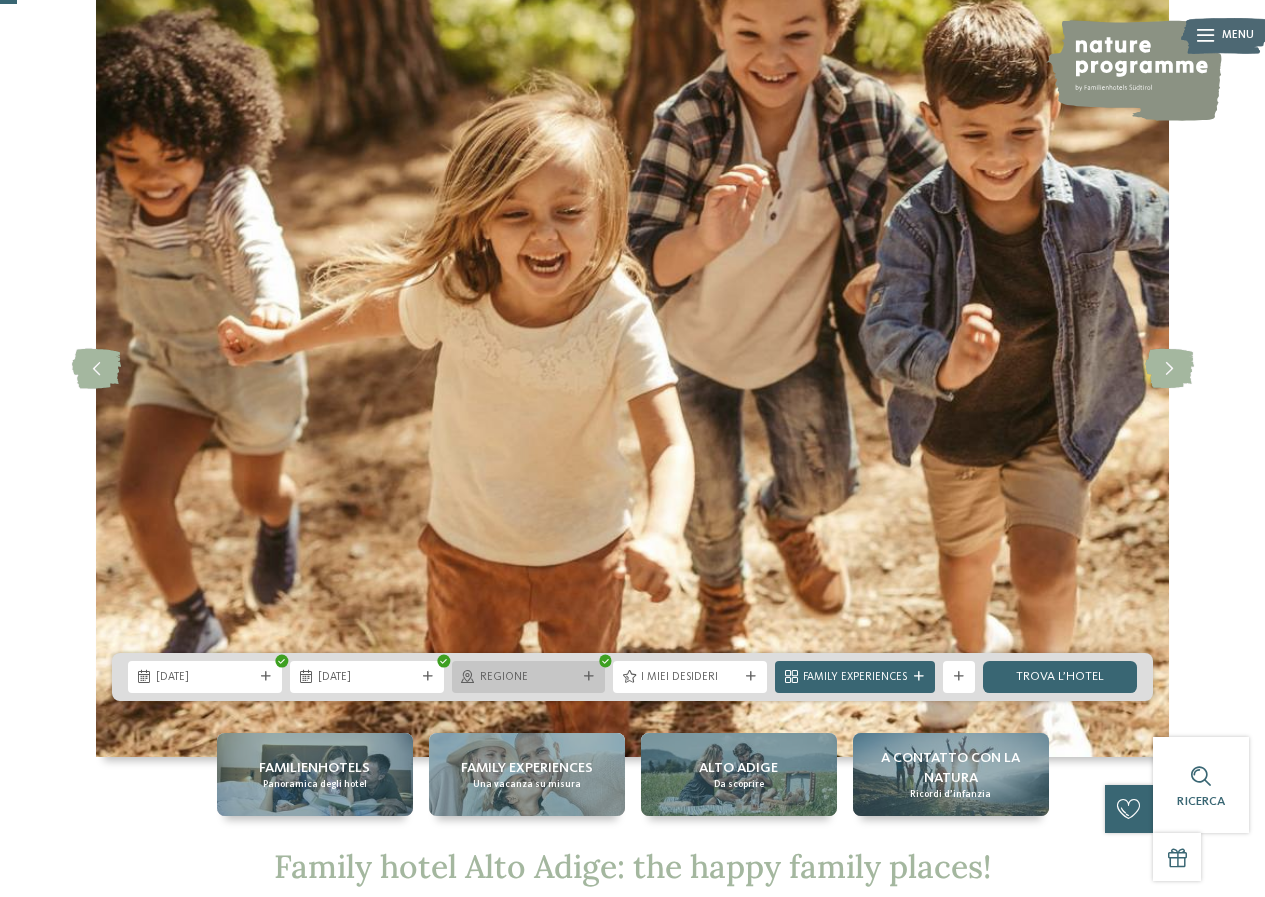 click on "Regione" at bounding box center (529, 678) 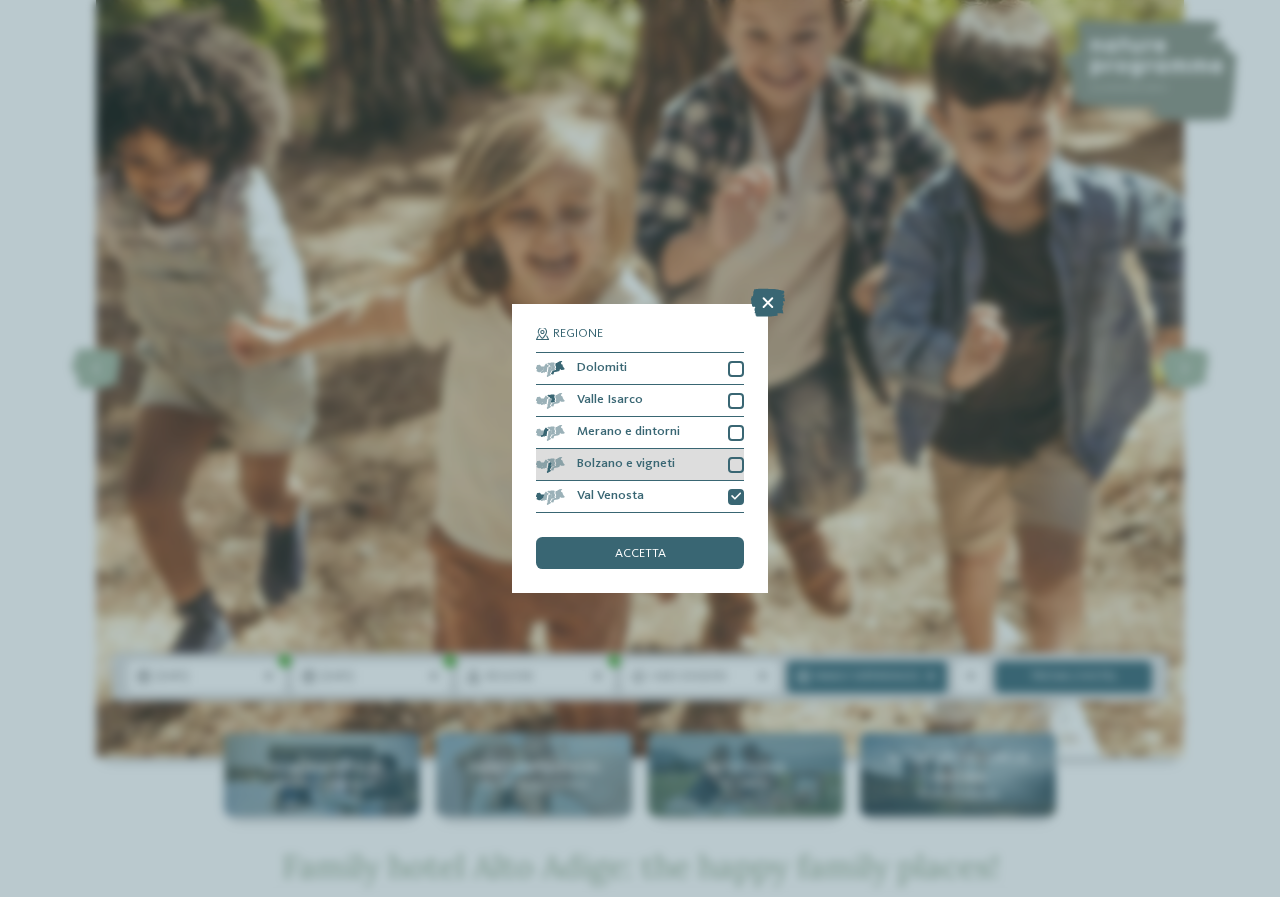 click on "Bolzano e vigneti" at bounding box center [640, 465] 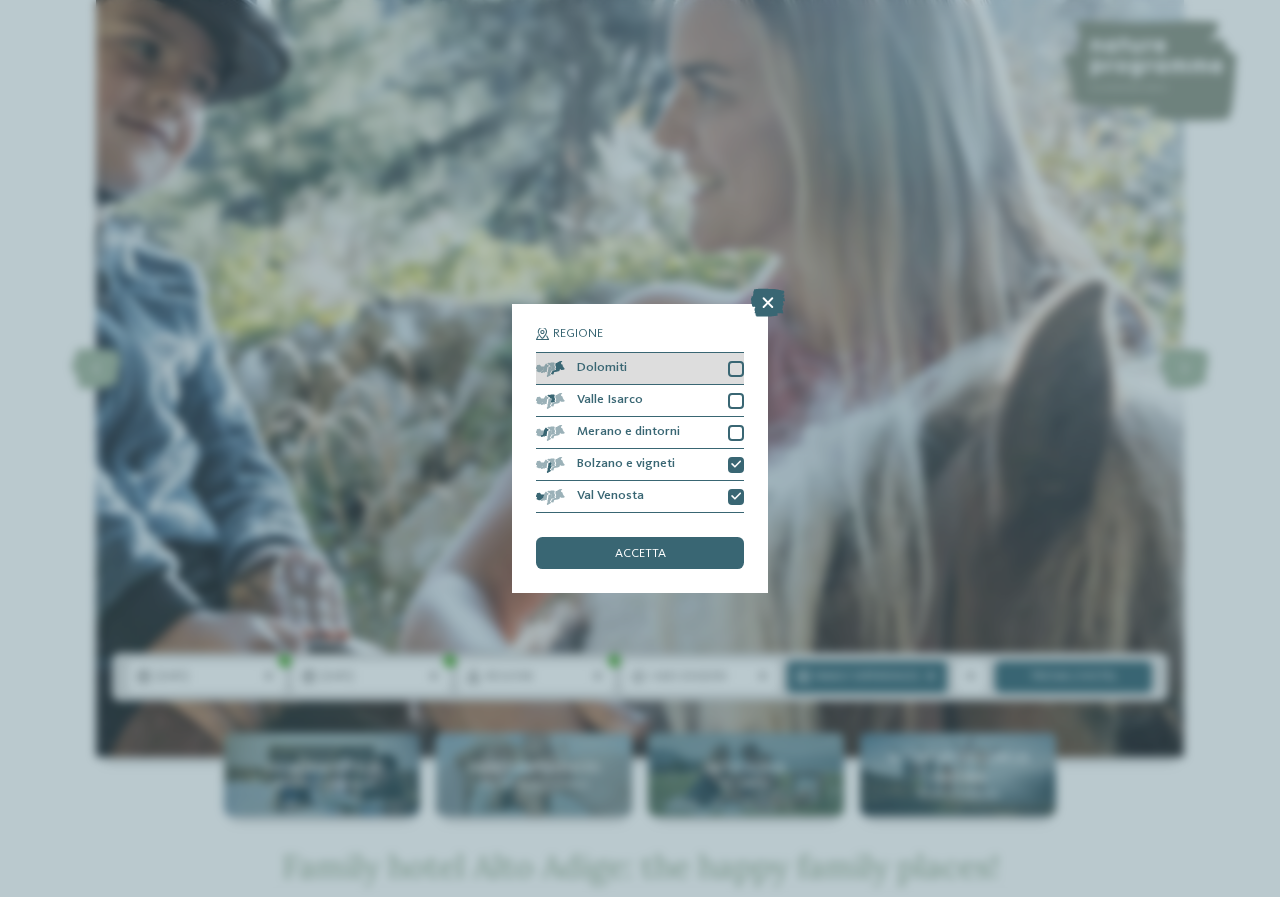 click on "Dolomiti" at bounding box center (640, 369) 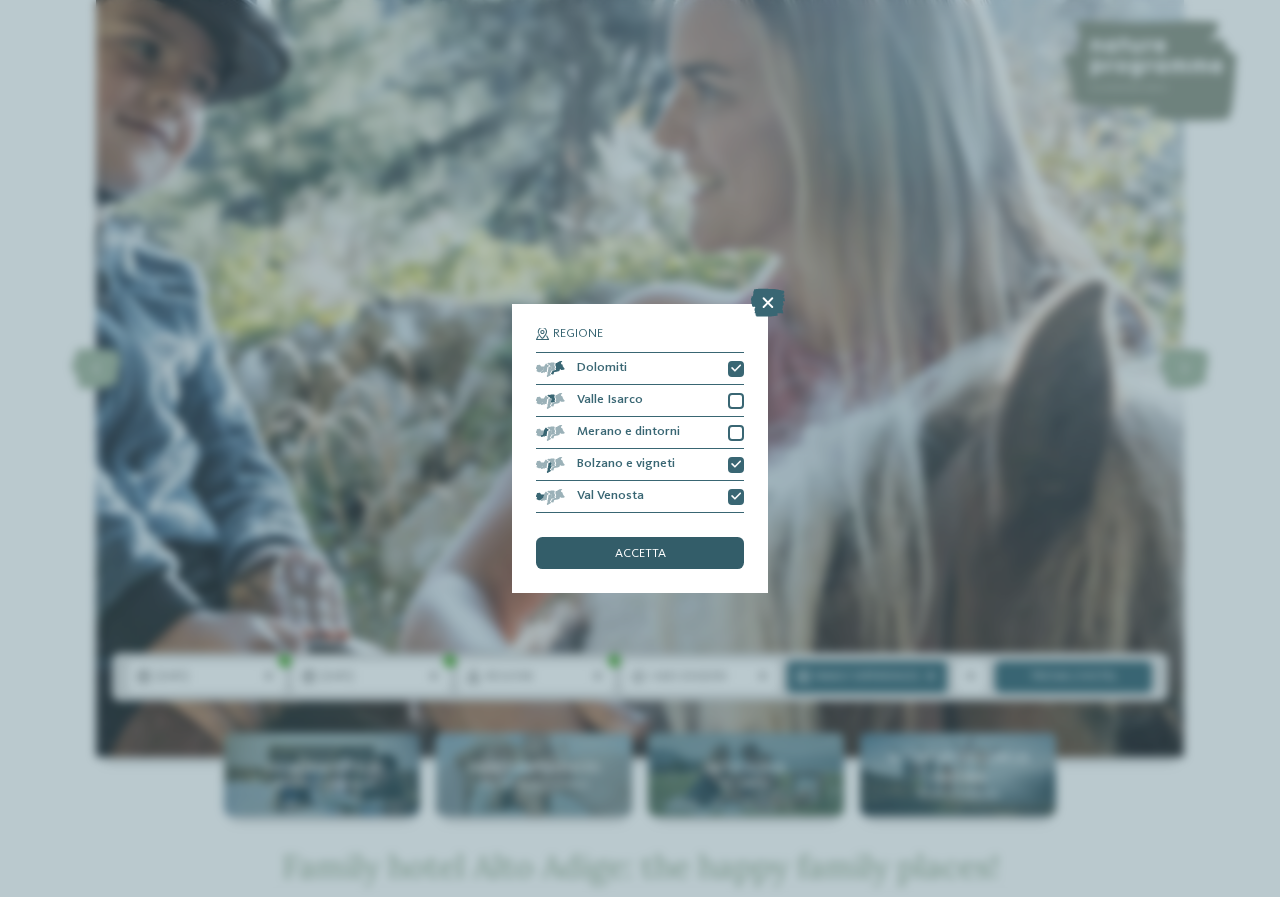 click on "accetta" at bounding box center [640, 553] 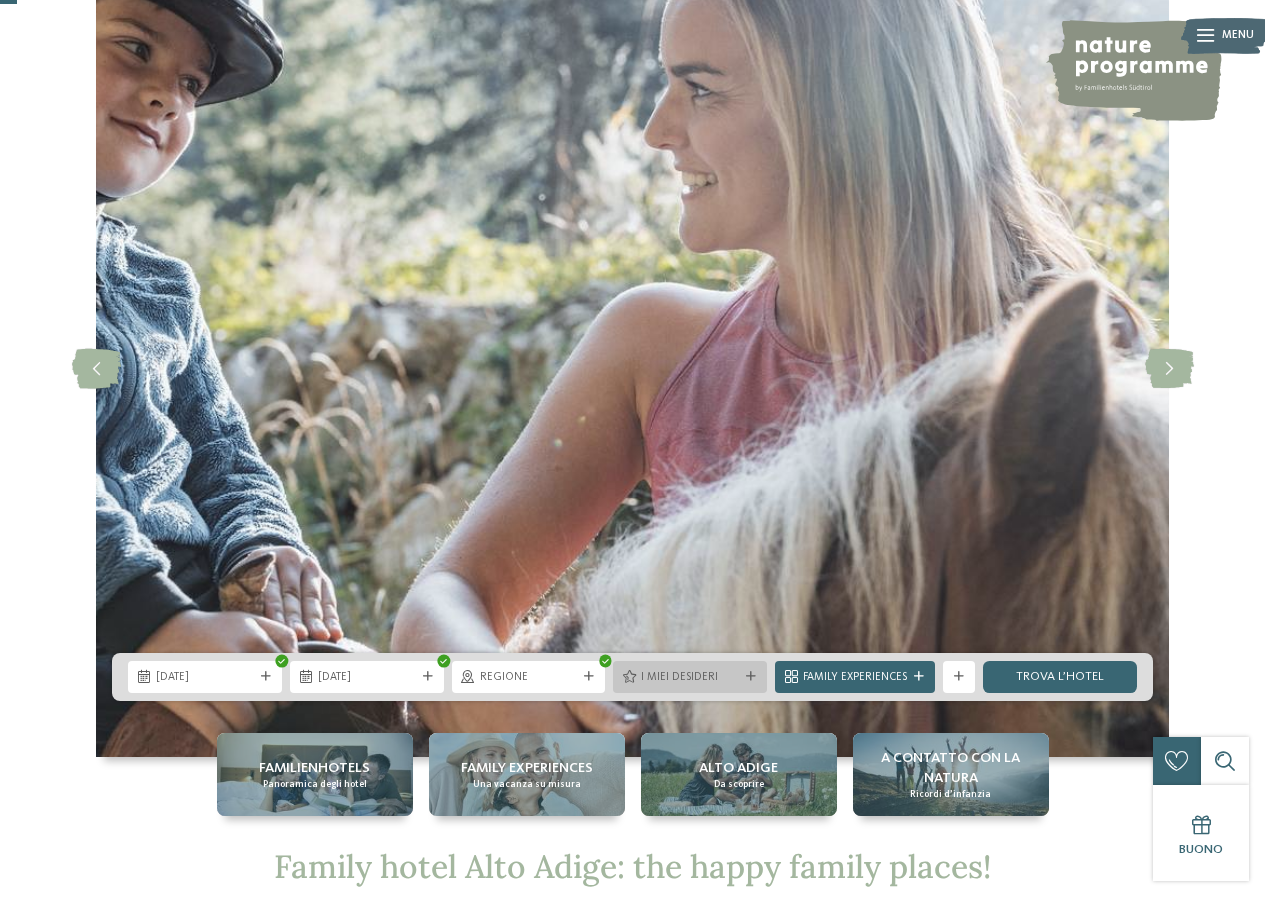 click at bounding box center [751, 677] 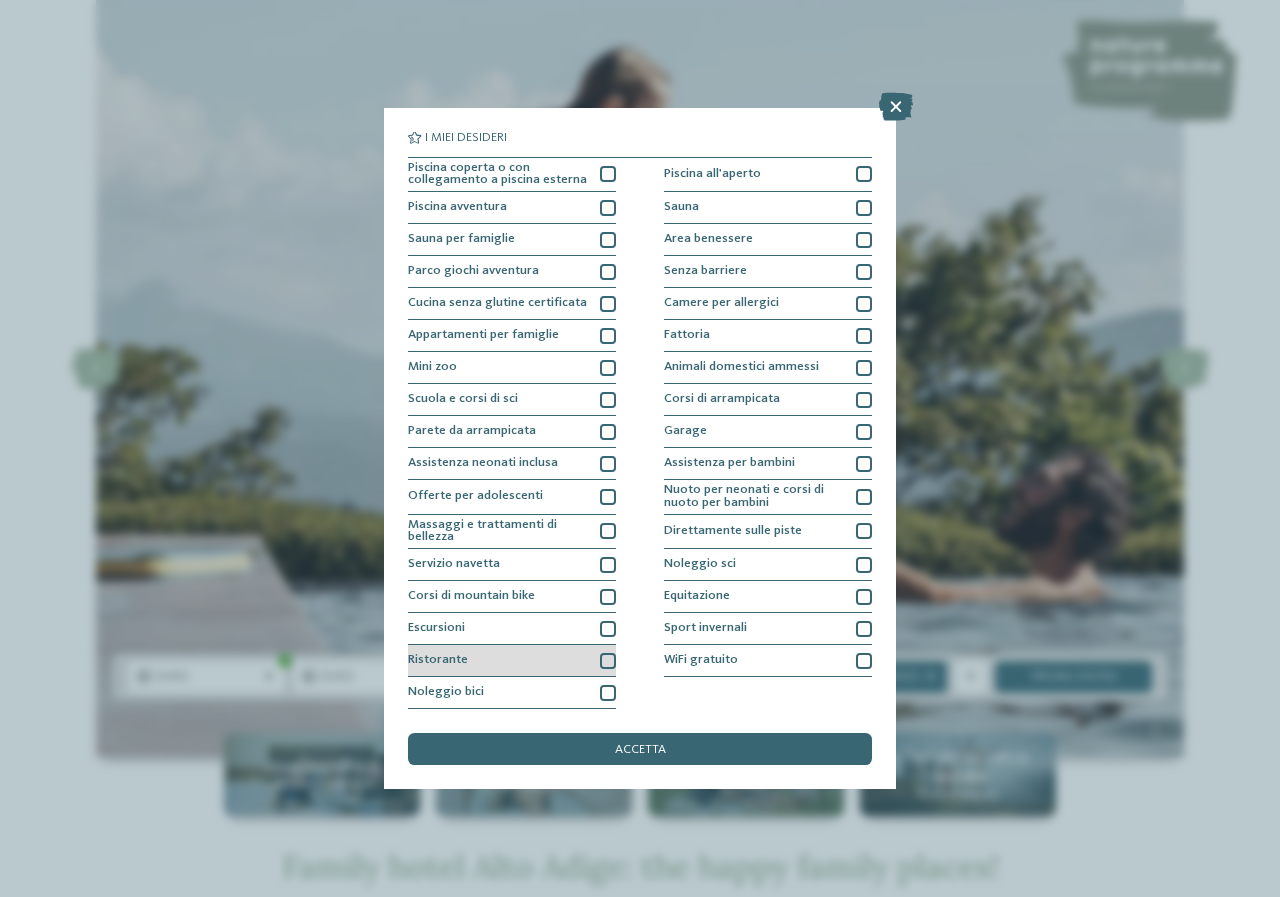 click at bounding box center [608, 661] 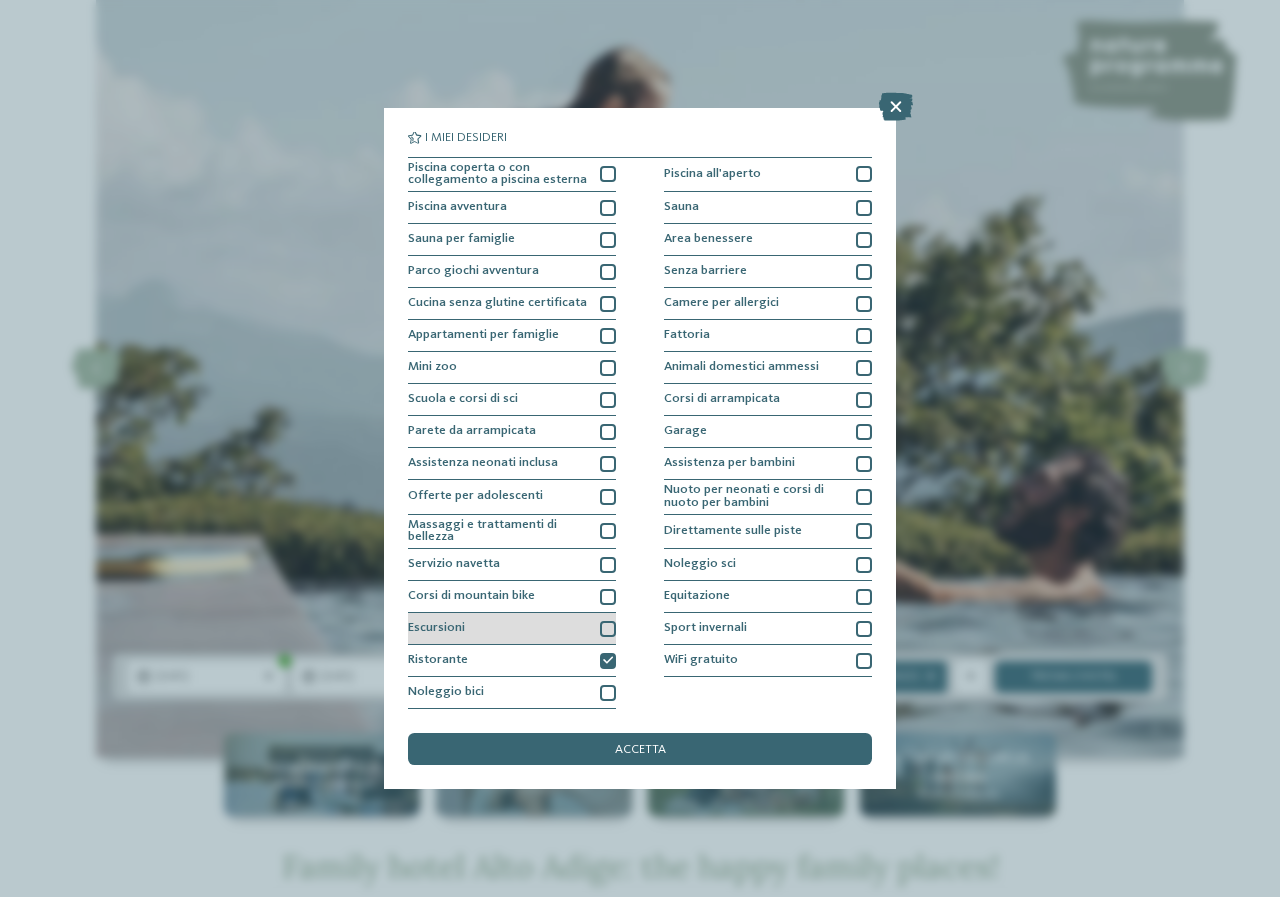 click at bounding box center (608, 629) 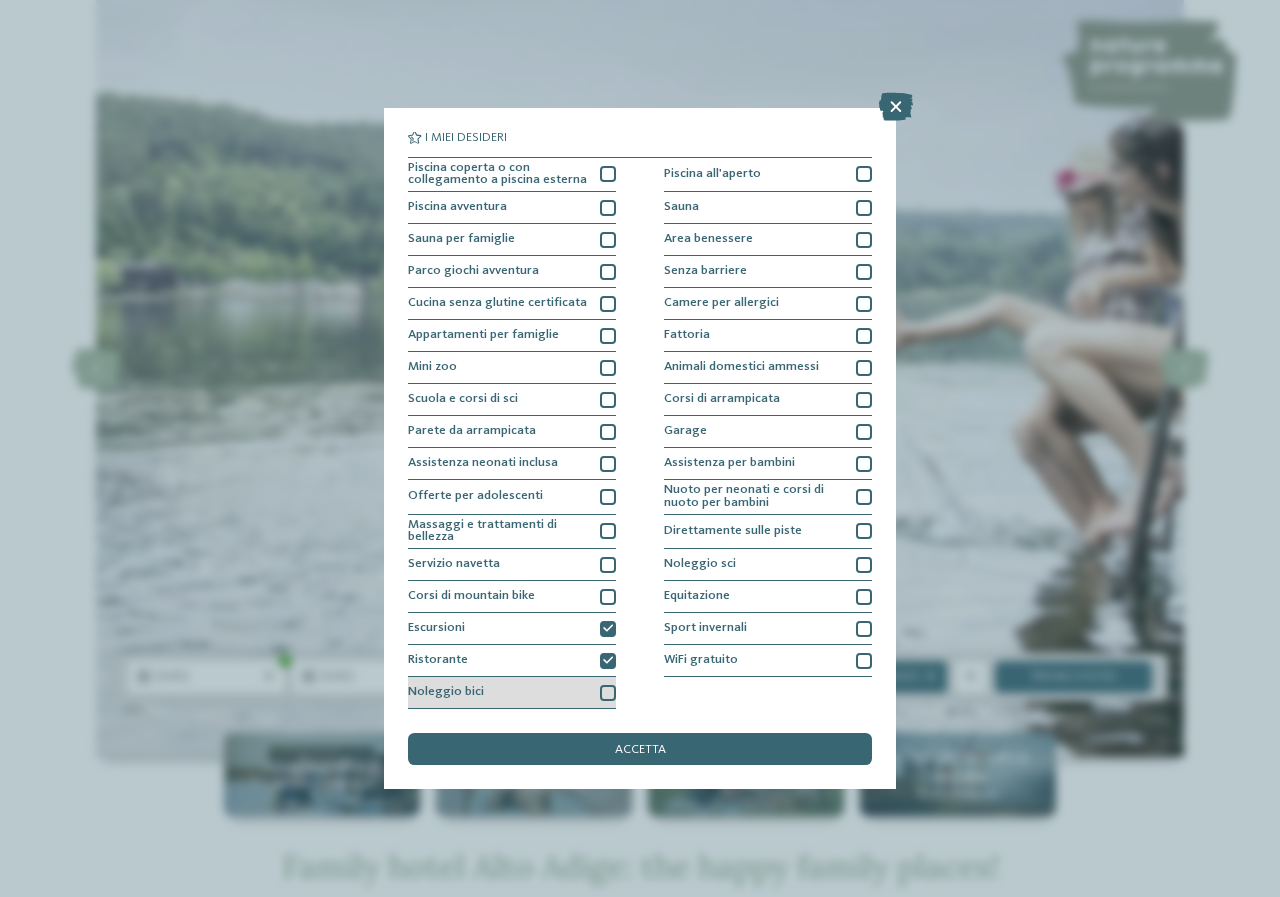 click at bounding box center (608, 693) 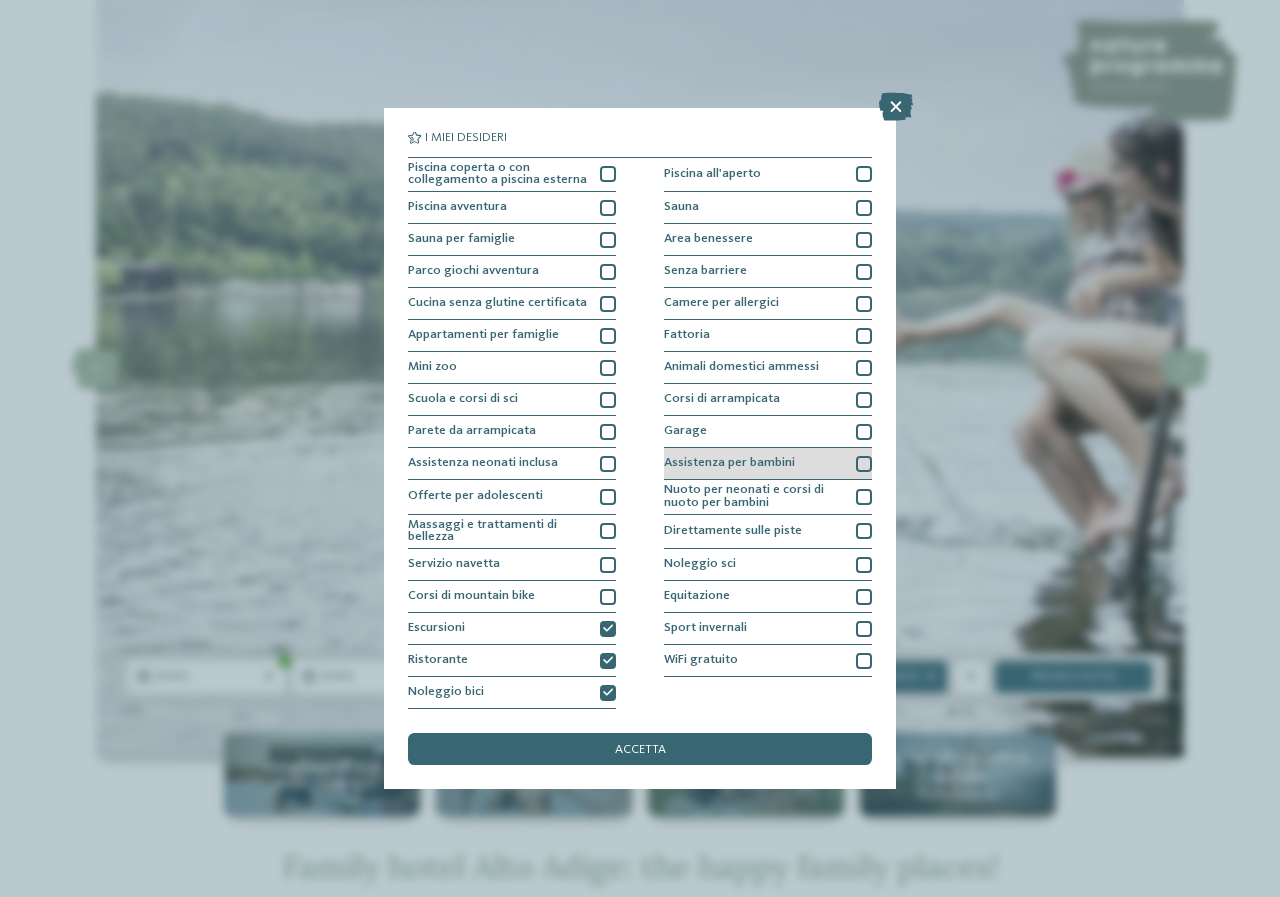 click at bounding box center [864, 464] 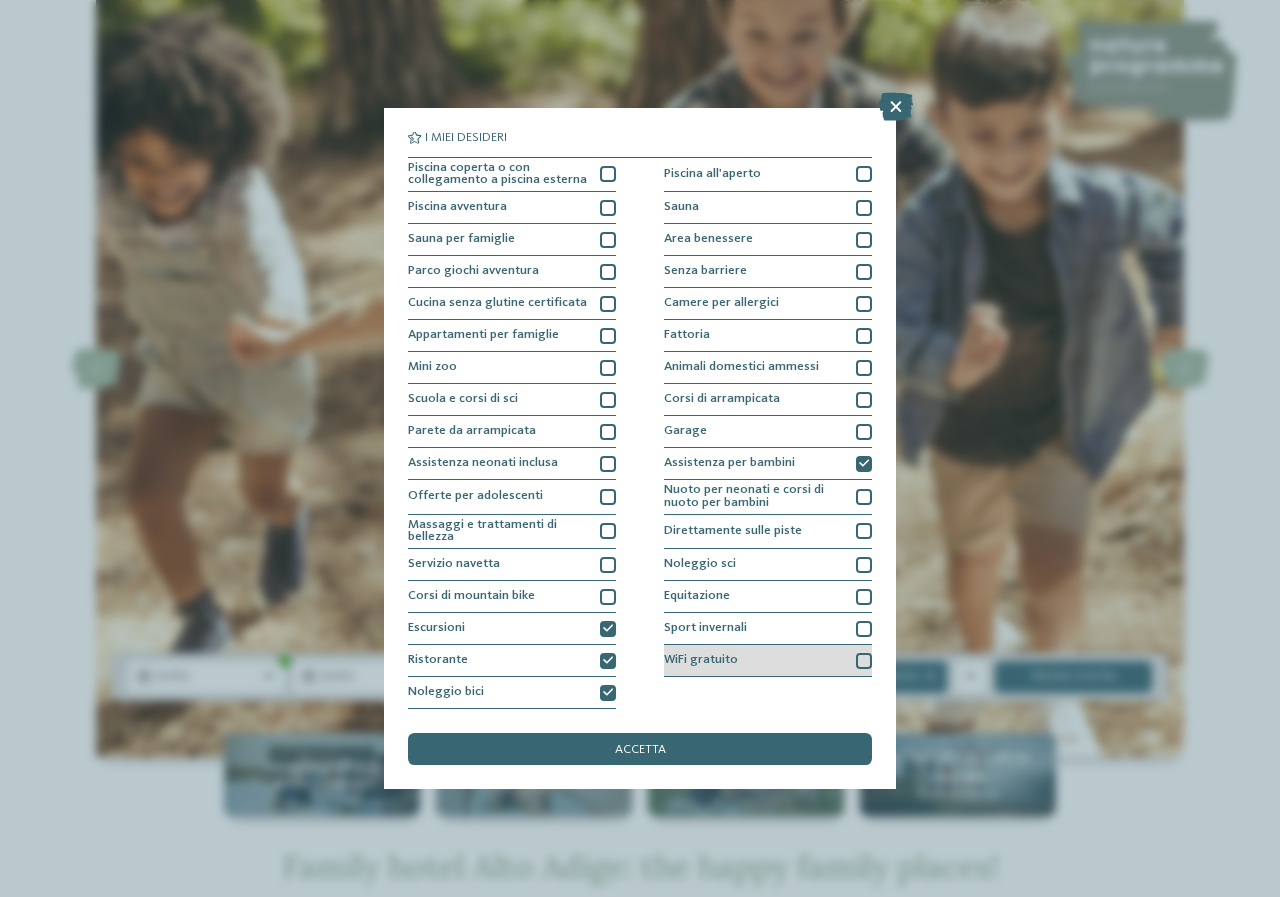 click at bounding box center (864, 661) 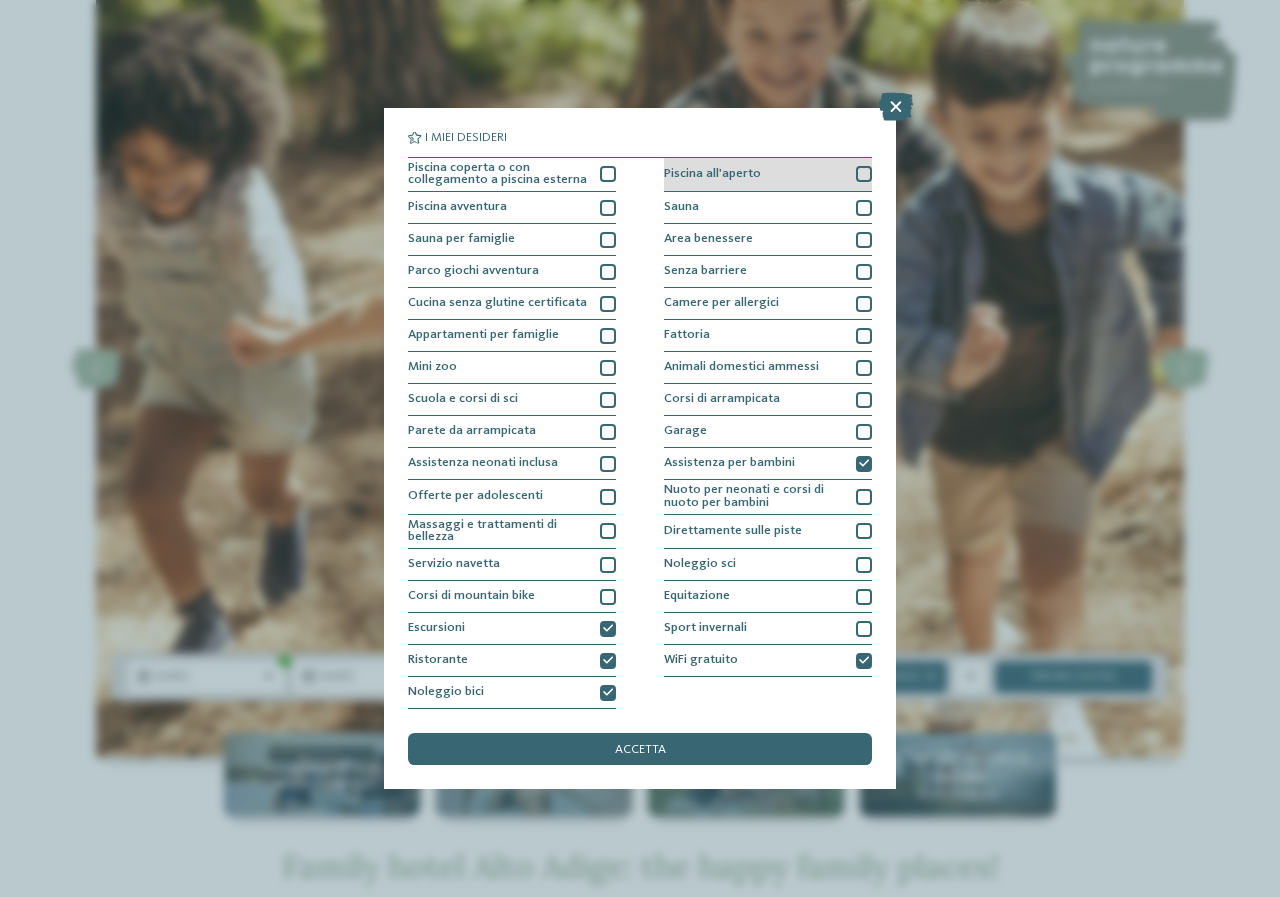 click on "Piscina all'aperto" at bounding box center (768, 175) 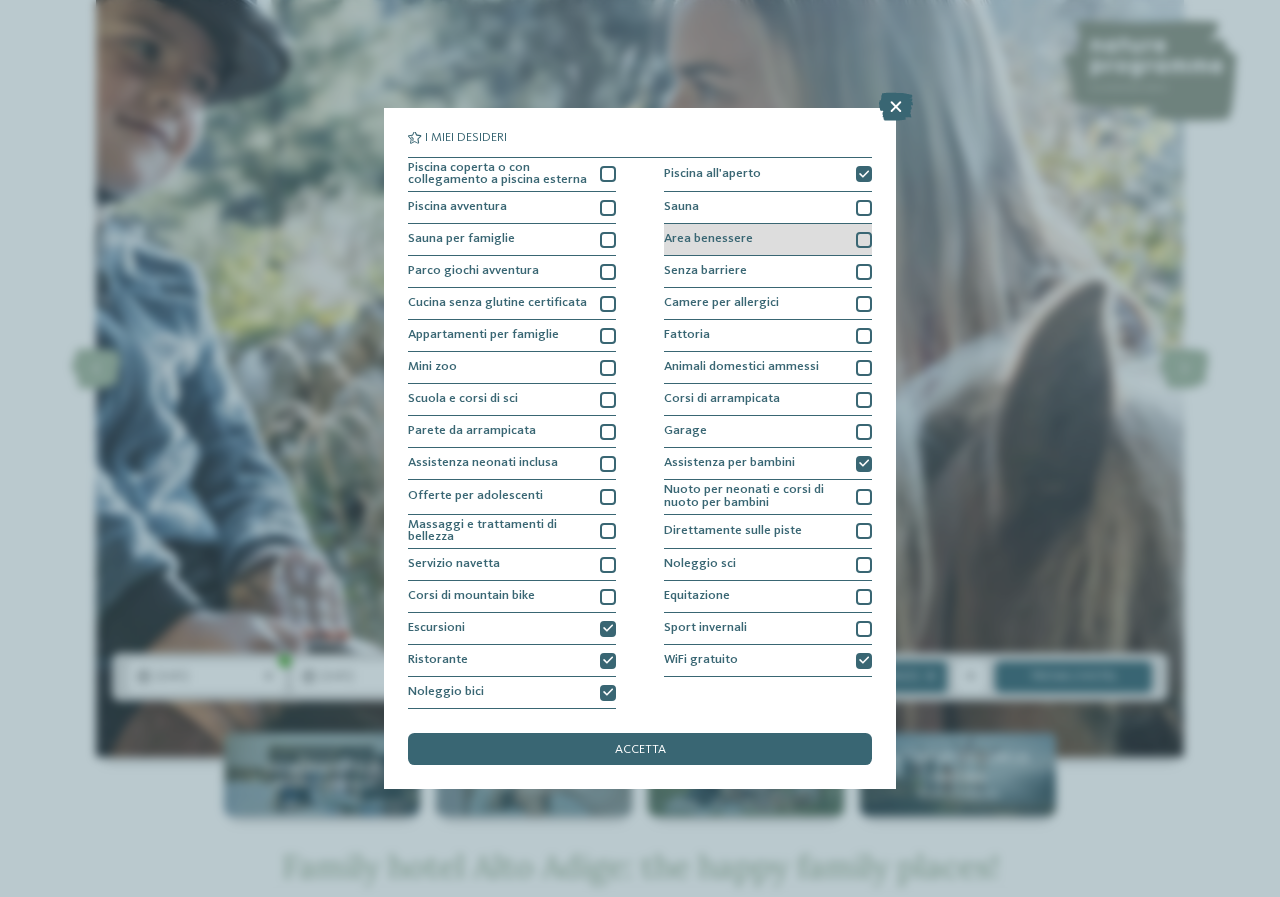 click at bounding box center [864, 240] 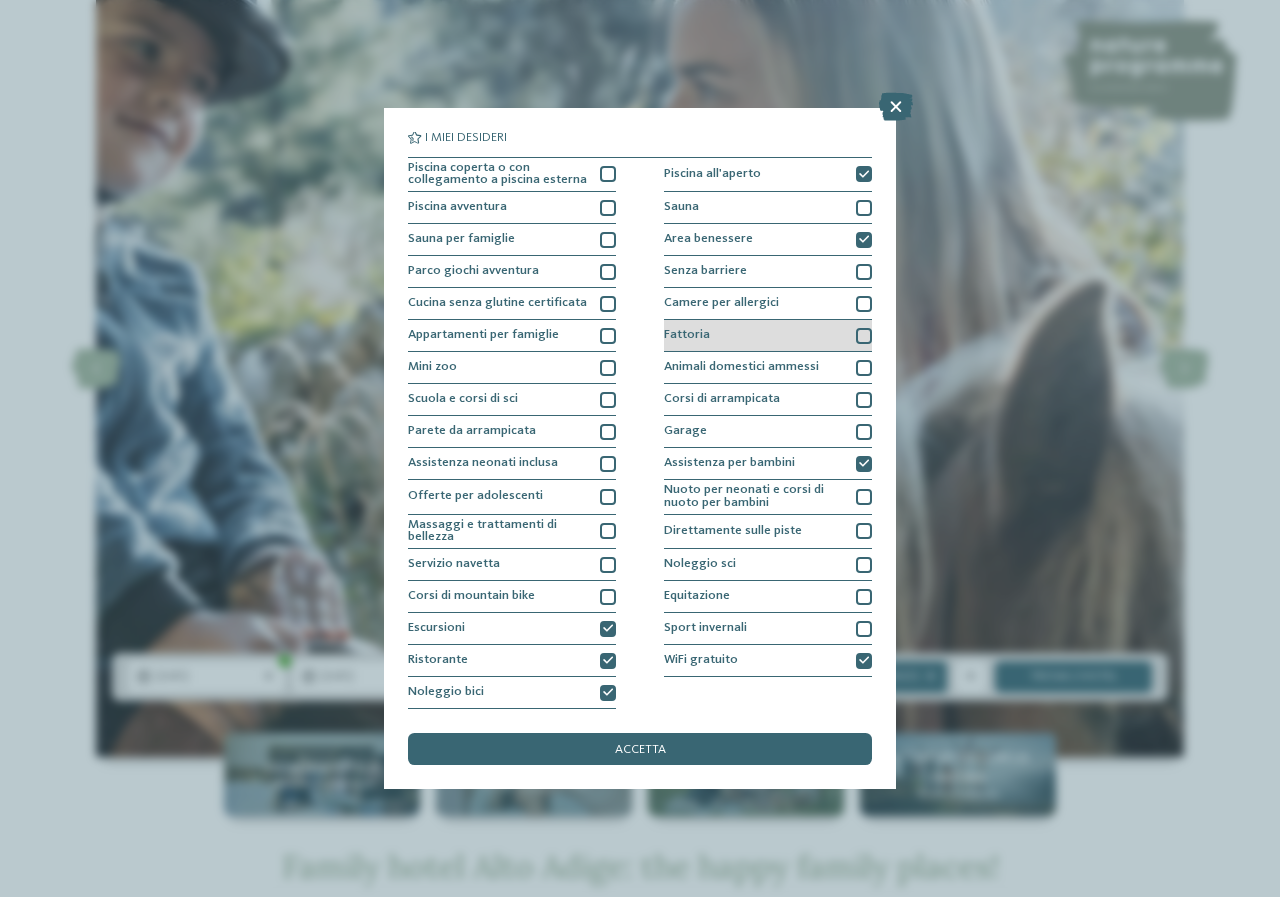 click at bounding box center [864, 336] 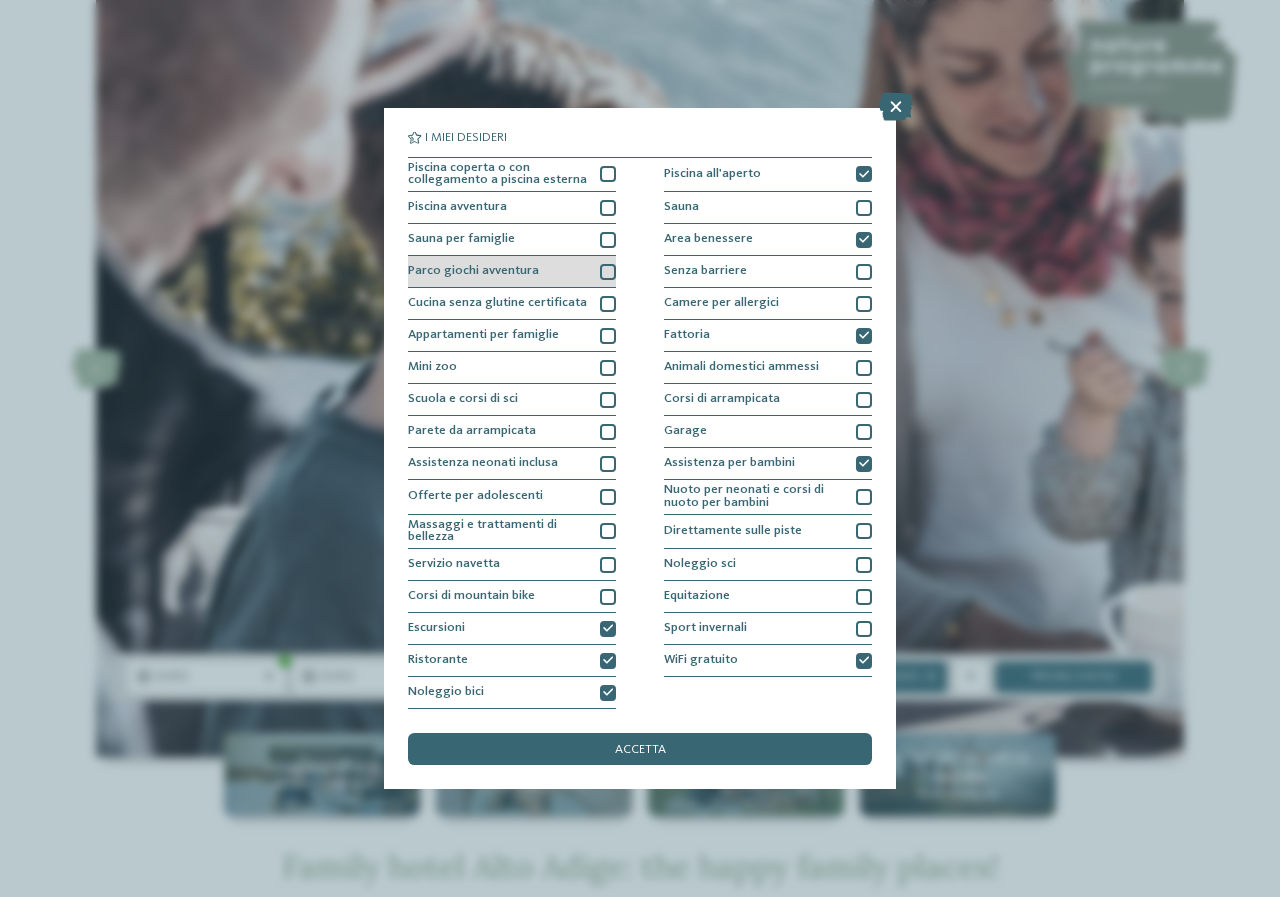click at bounding box center [608, 272] 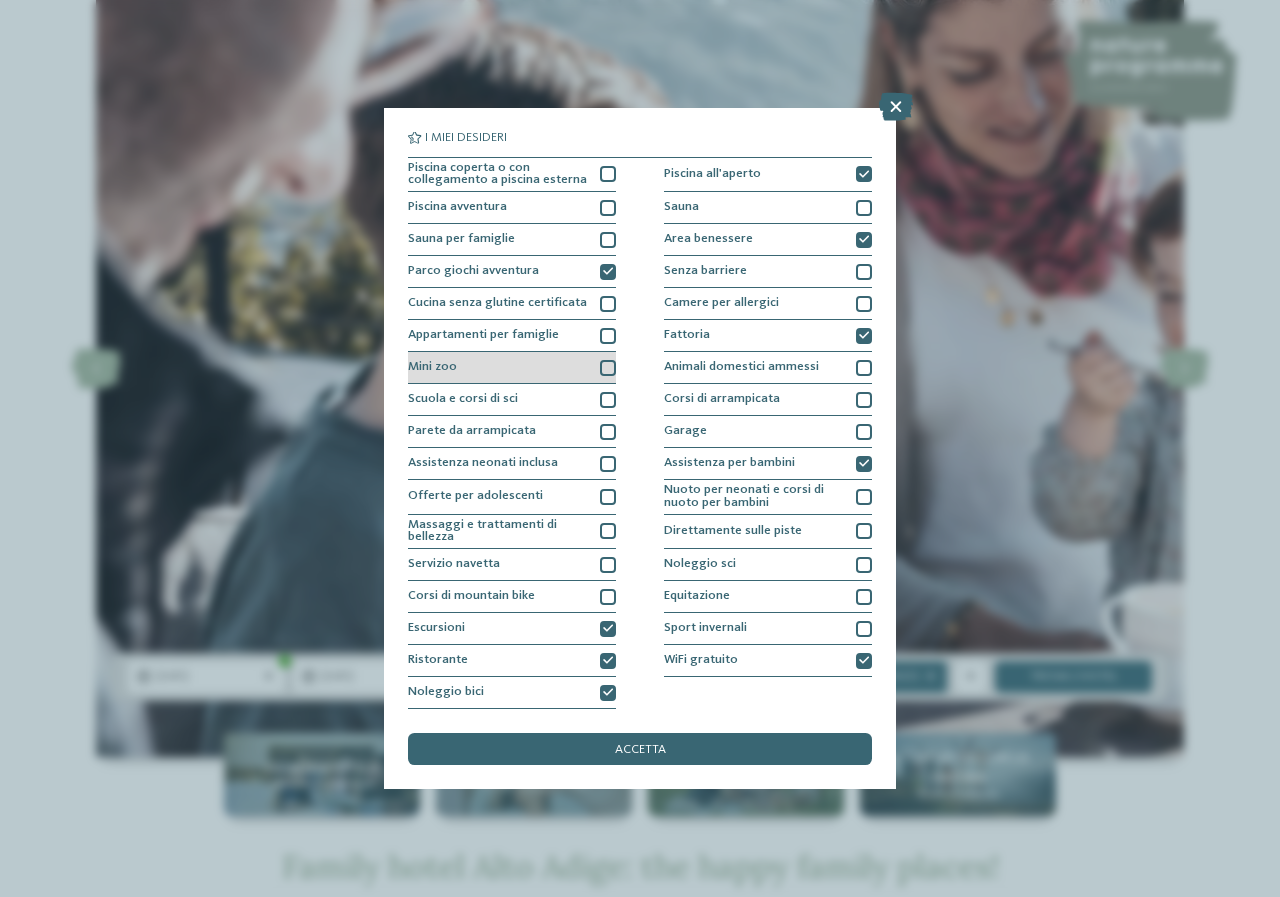 click on "Mini zoo" at bounding box center (512, 368) 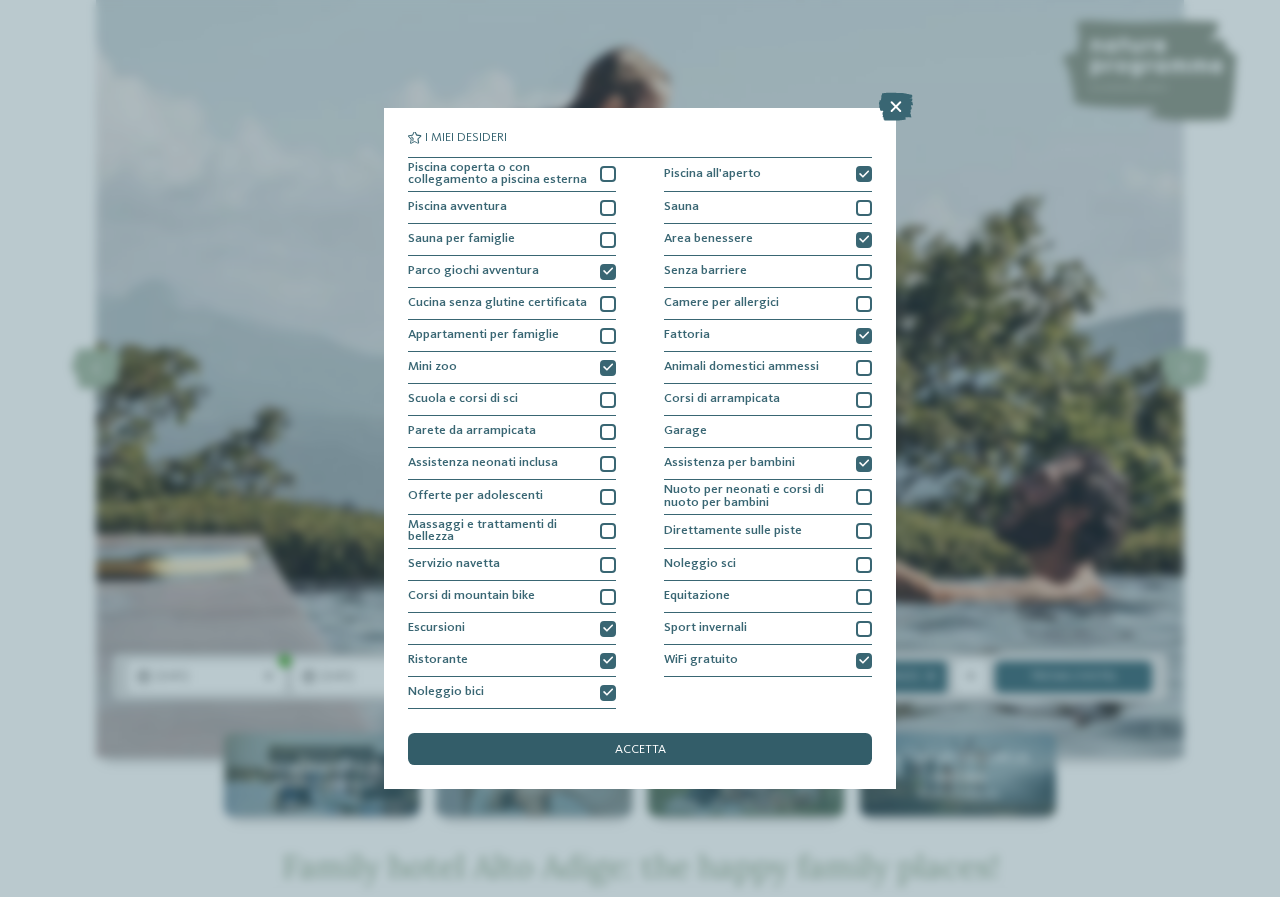 click on "accetta" at bounding box center (640, 749) 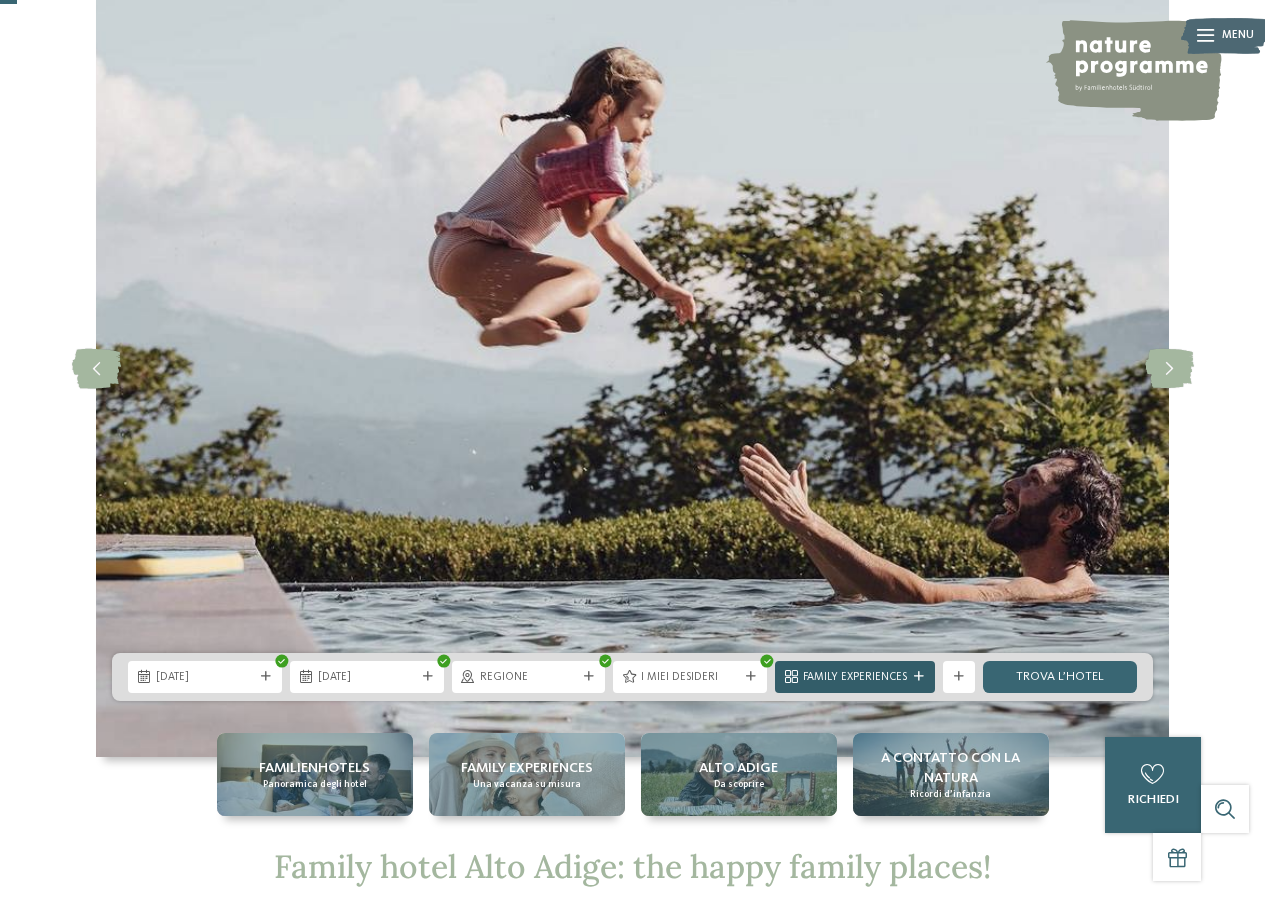 click at bounding box center (919, 677) 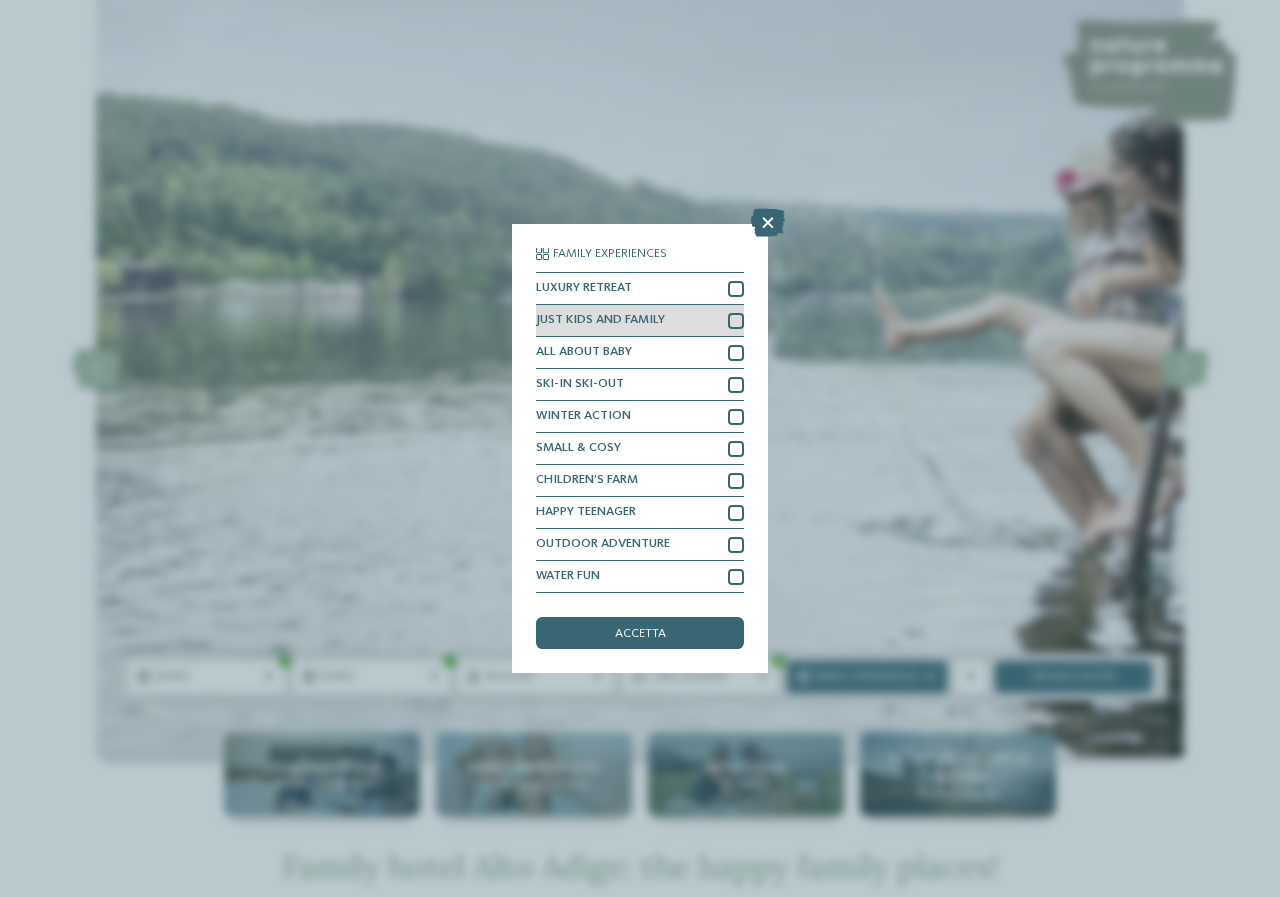 click at bounding box center [736, 321] 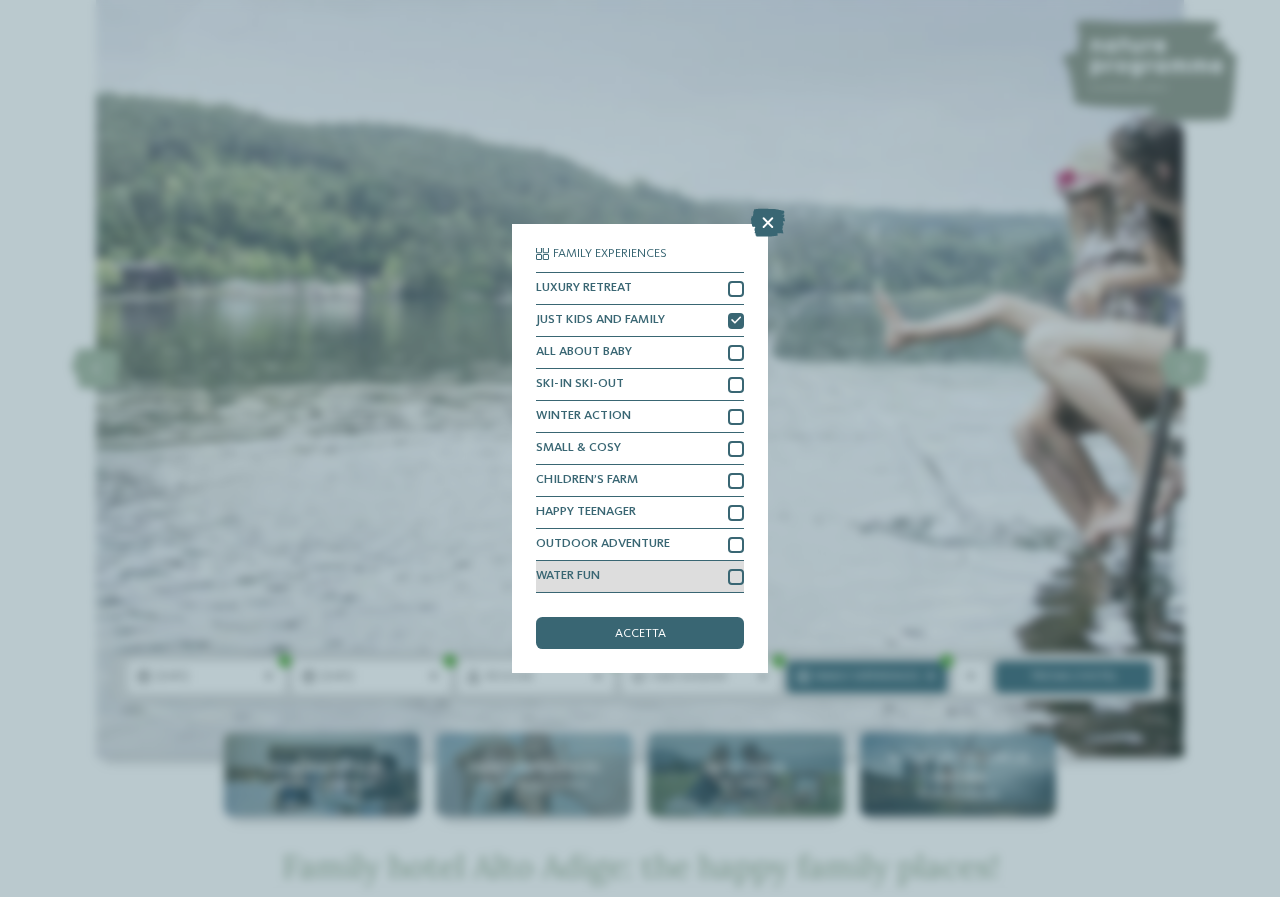 click at bounding box center (736, 577) 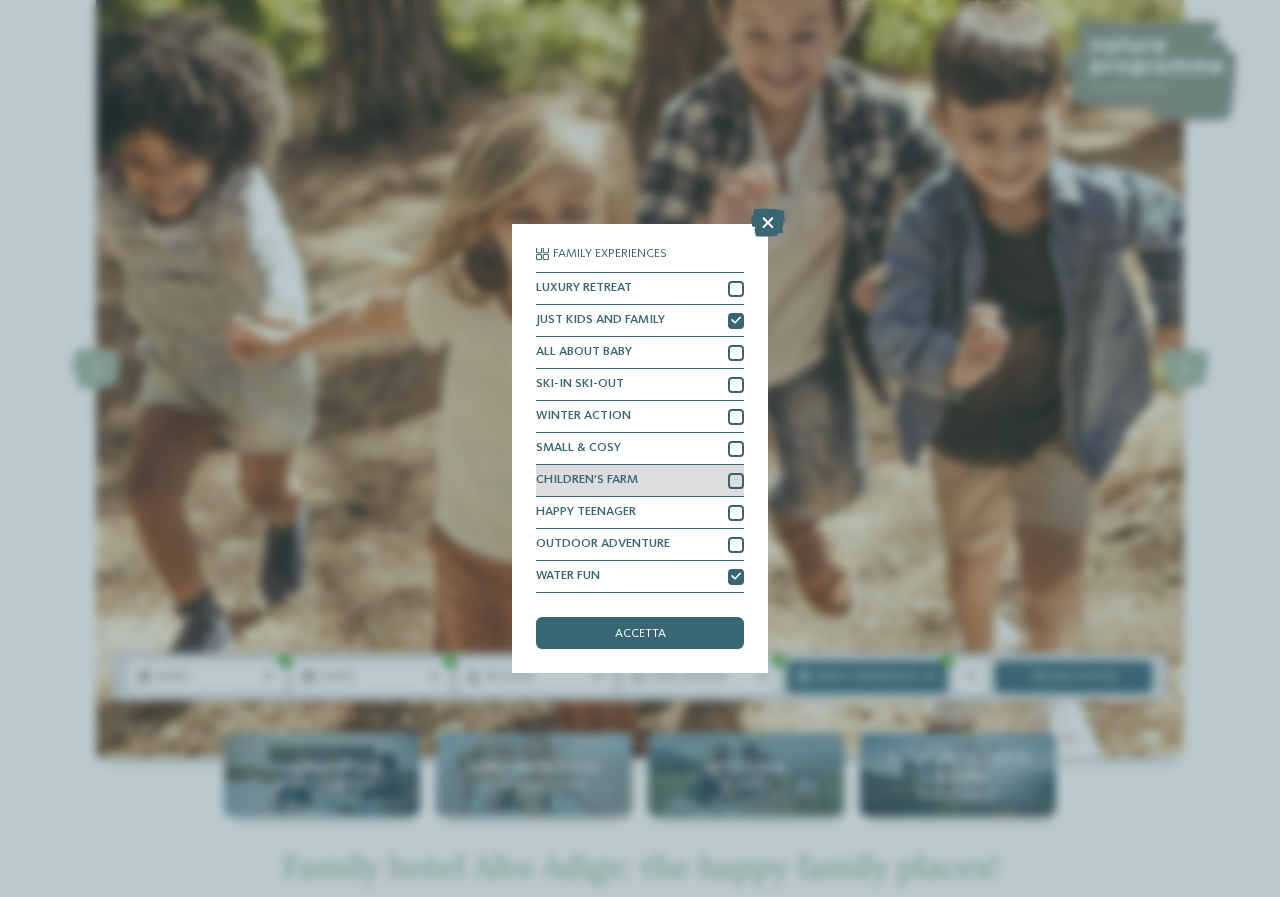 click at bounding box center (736, 481) 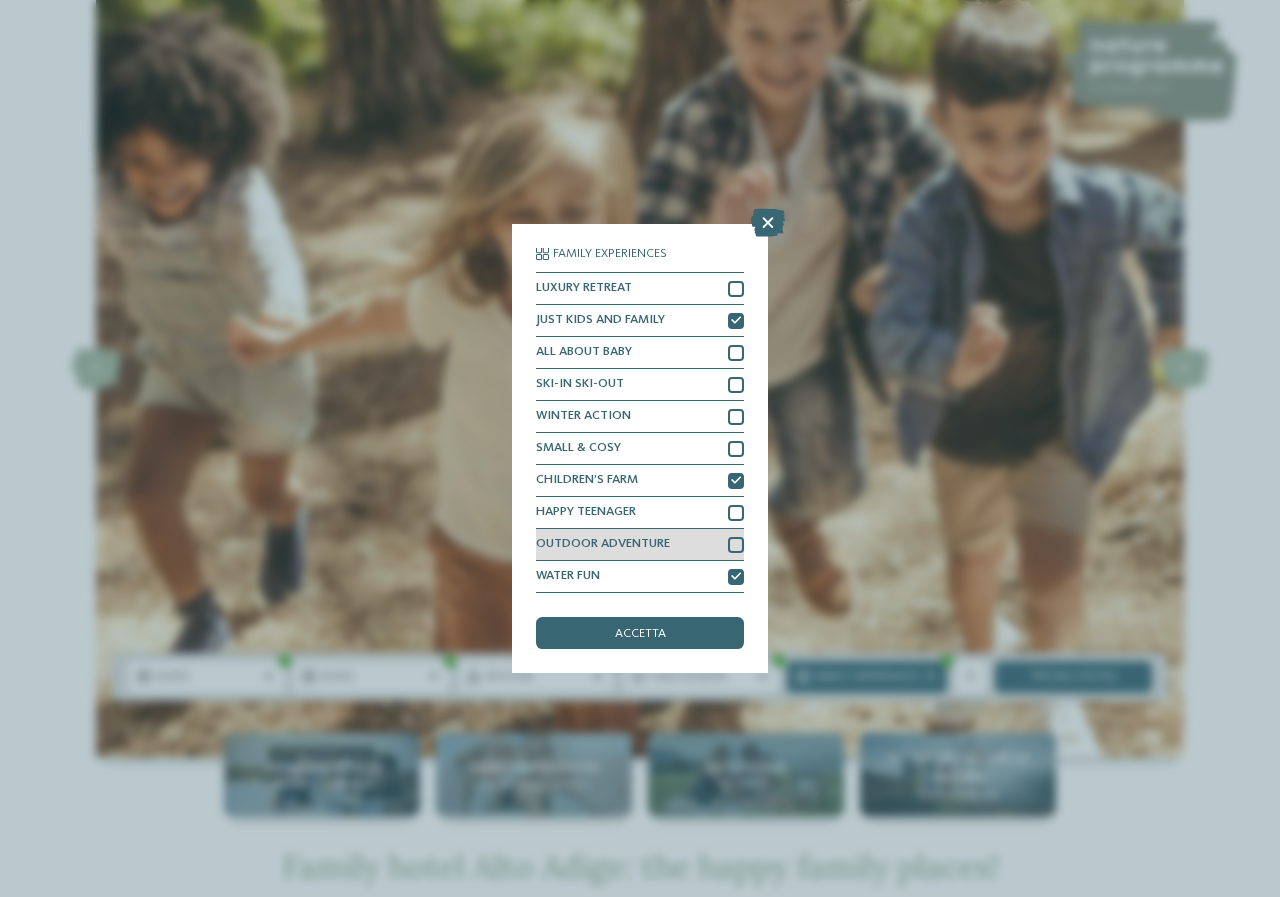 click at bounding box center (736, 545) 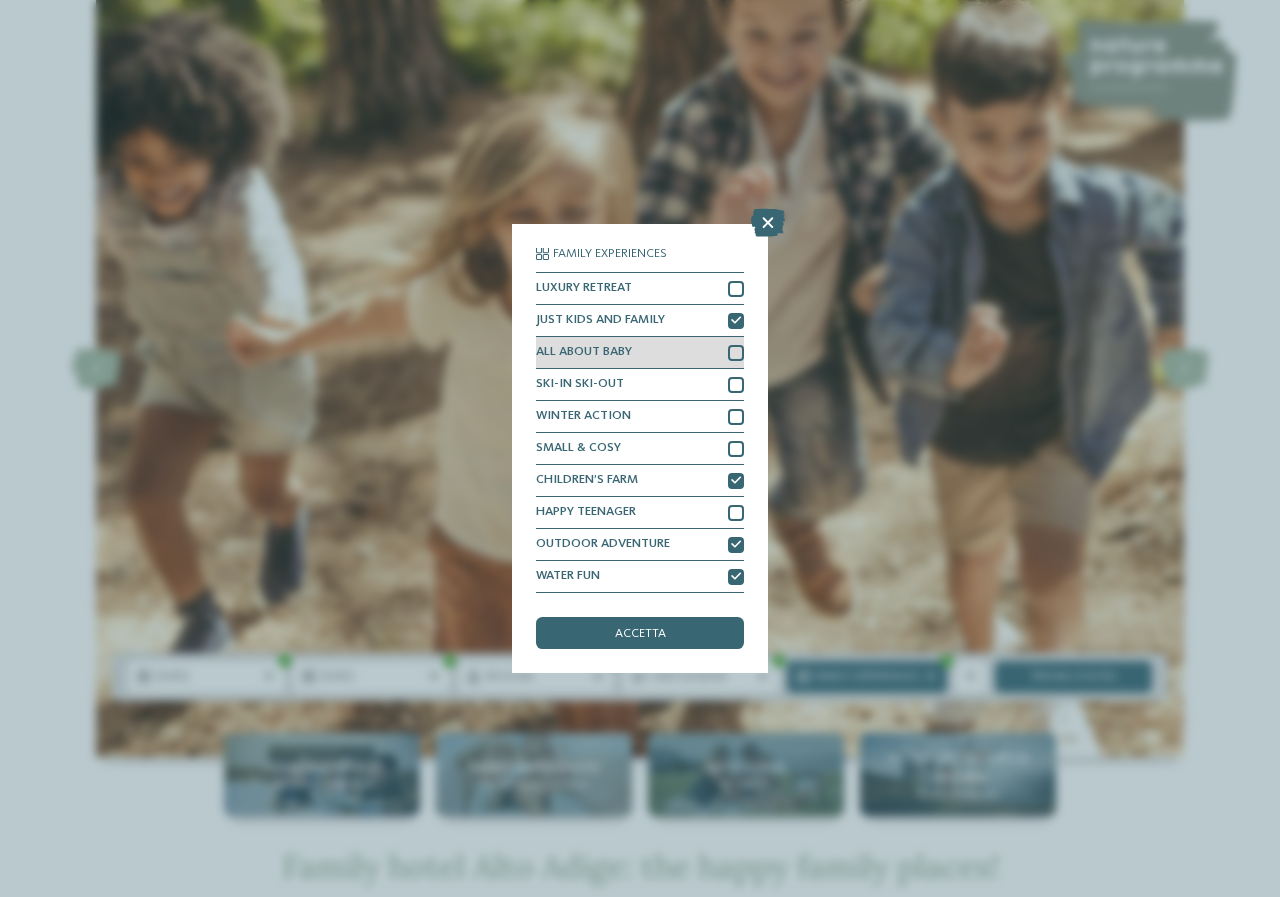 click on "ALL ABOUT BABY" at bounding box center (640, 353) 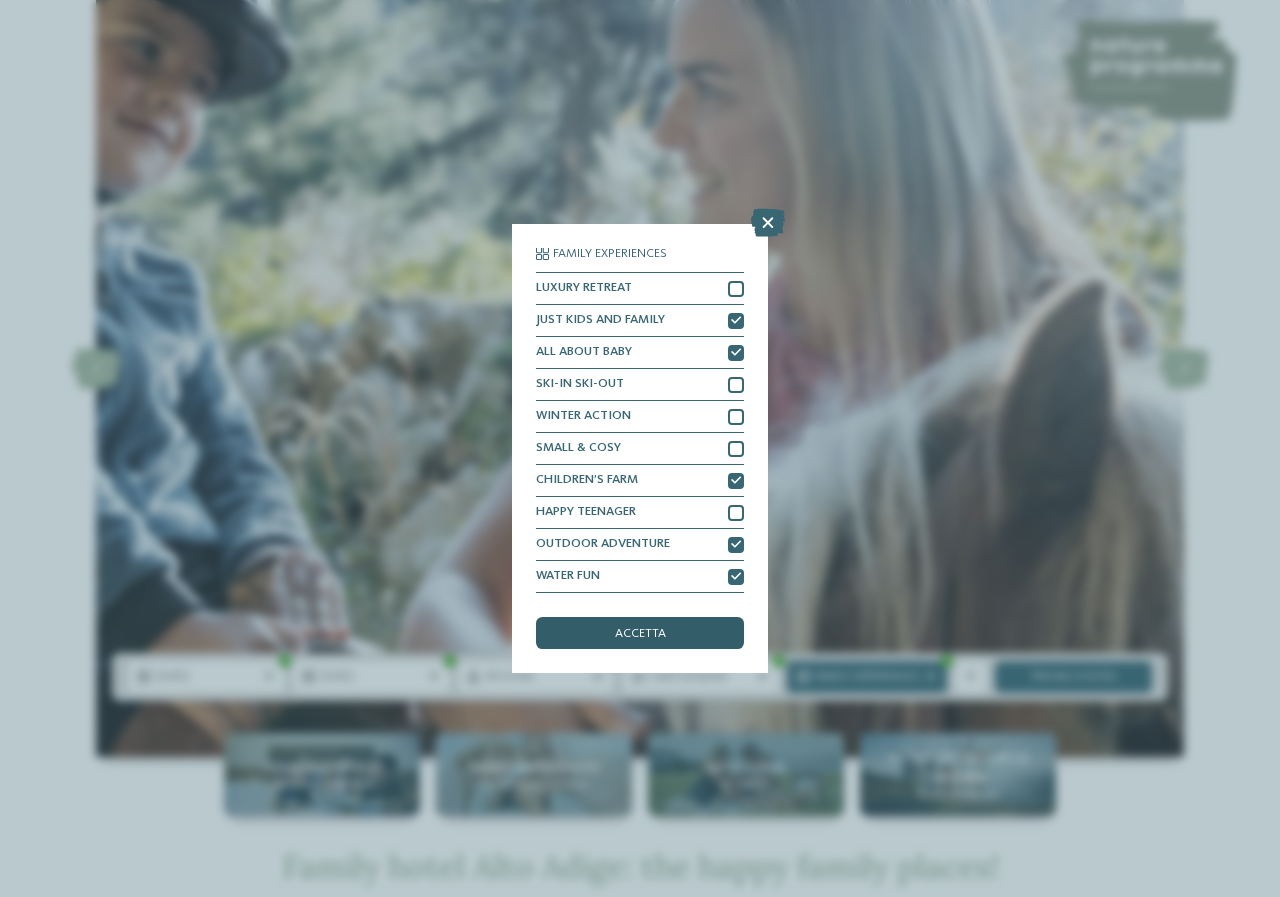 click on "accetta" at bounding box center (640, 634) 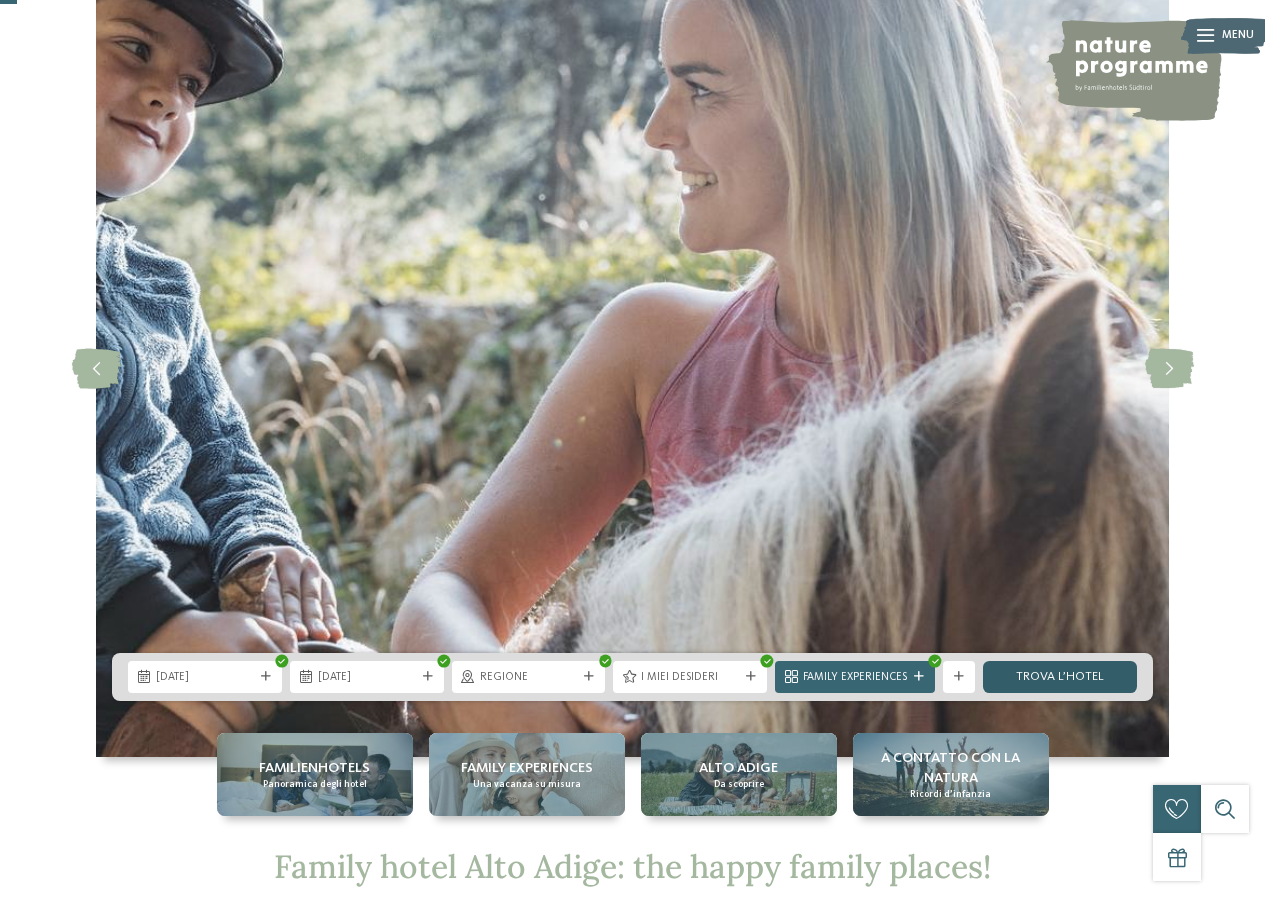 click on "trova l’hotel" at bounding box center [1060, 677] 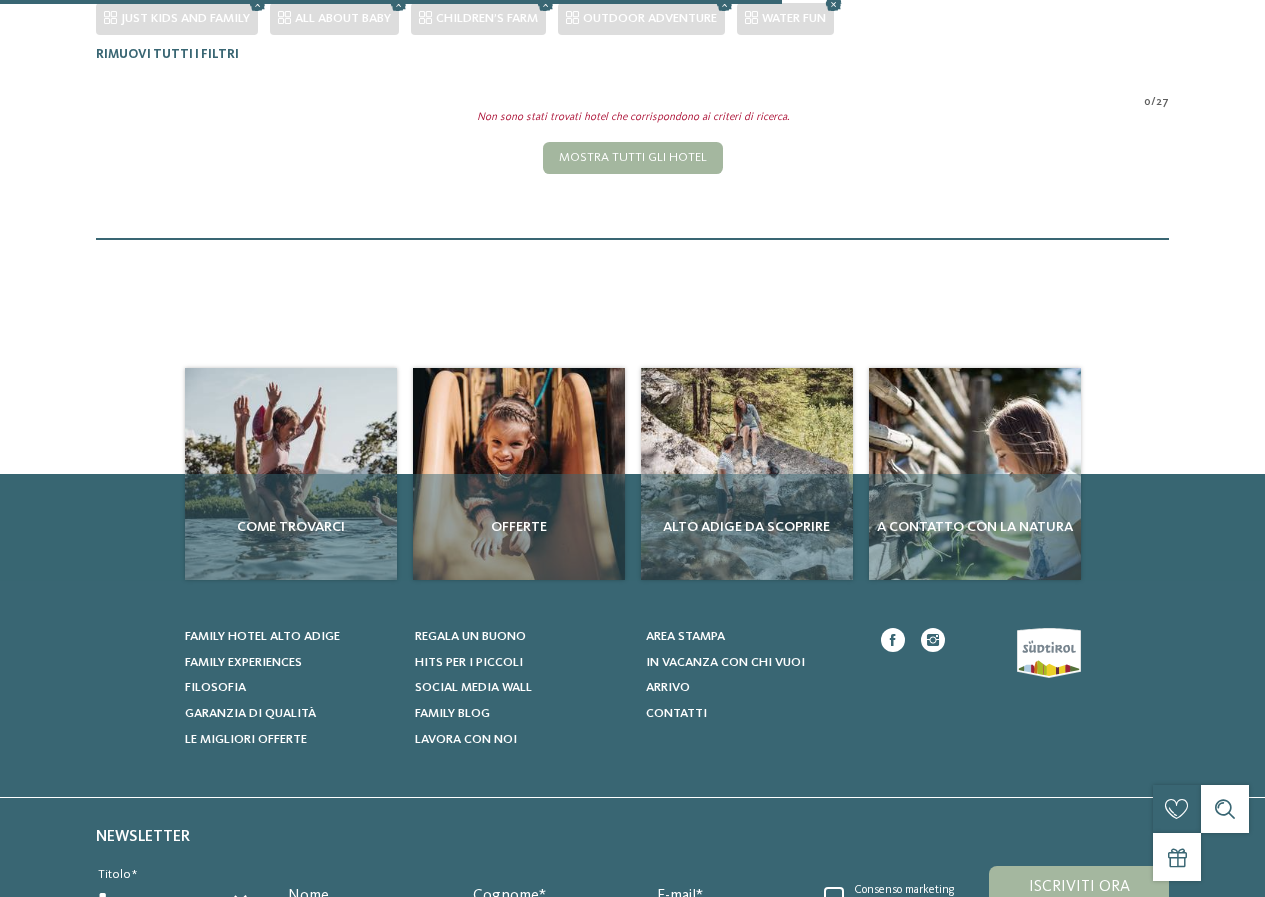scroll, scrollTop: 0, scrollLeft: 0, axis: both 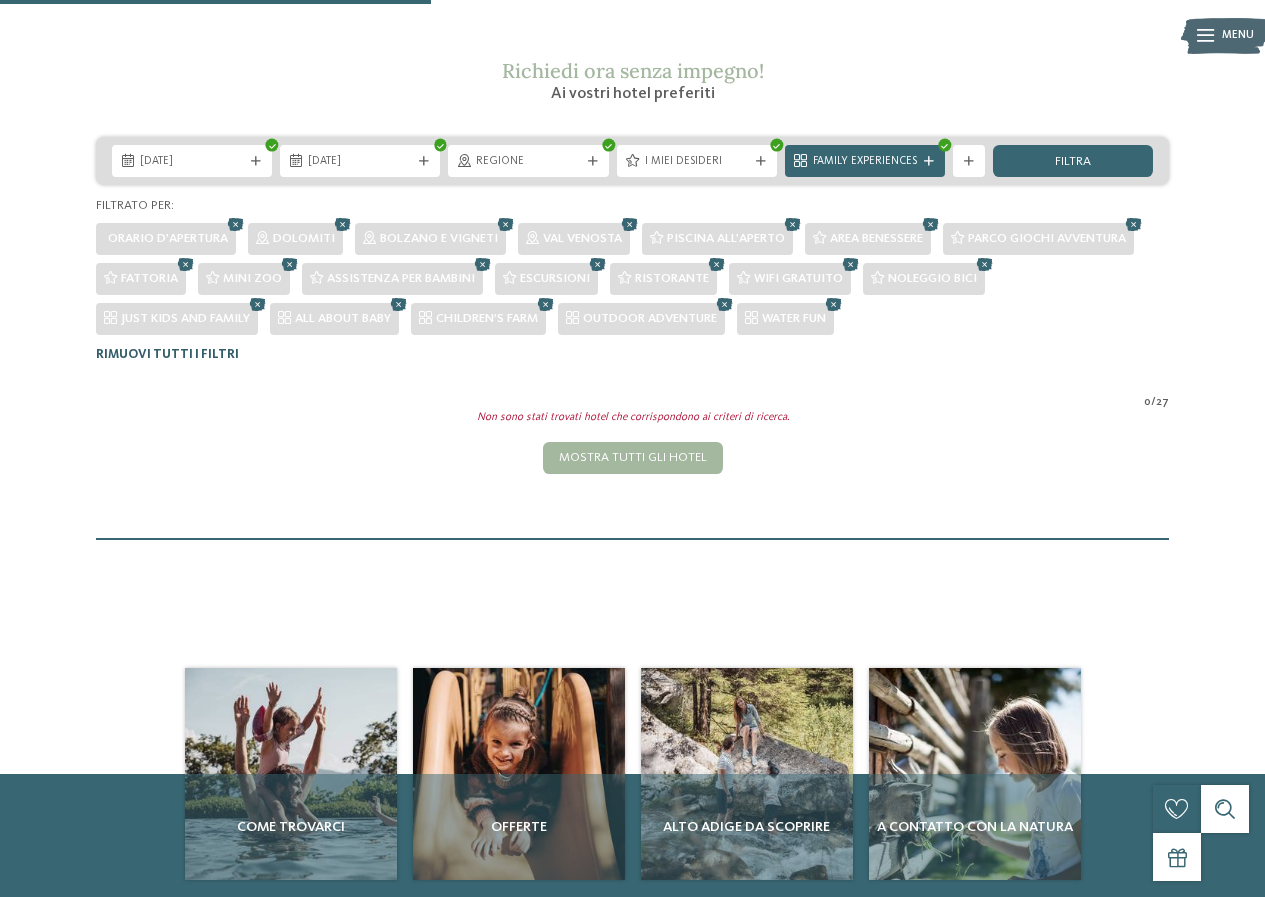 click on "Rimuovi tutti i filtri" at bounding box center [167, 354] 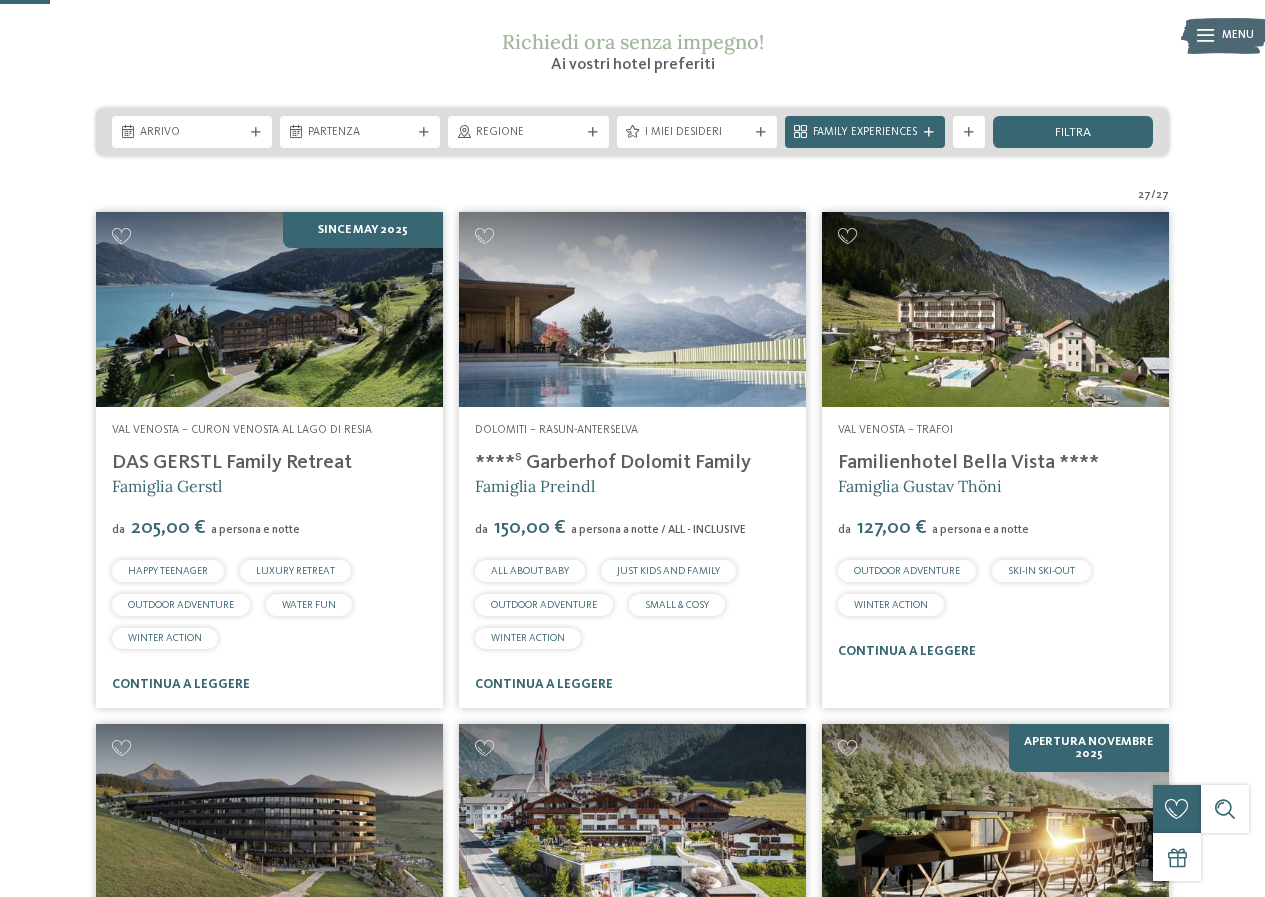 scroll, scrollTop: 197, scrollLeft: 0, axis: vertical 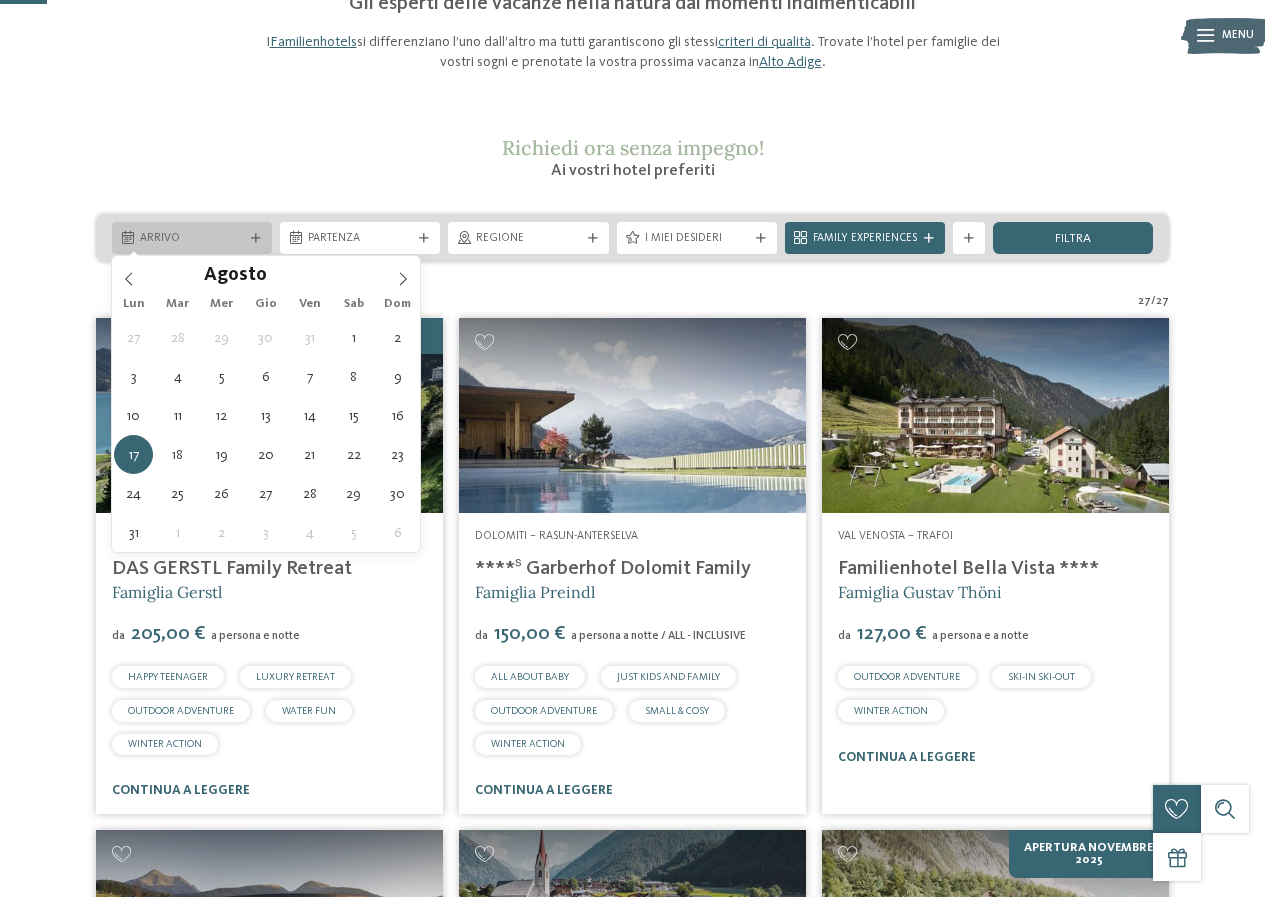 click on "Arrivo" at bounding box center (192, 238) 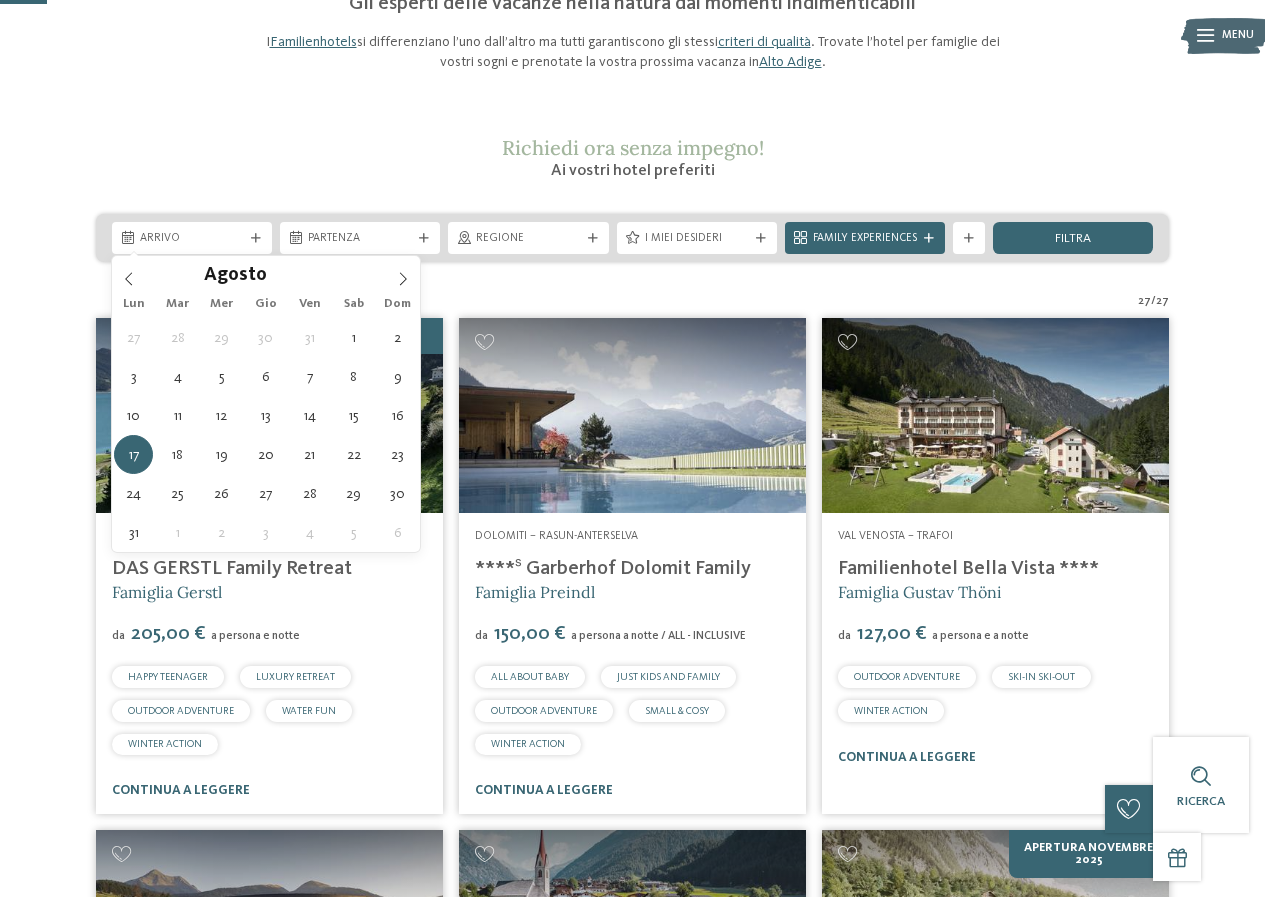 type on "[DATE]" 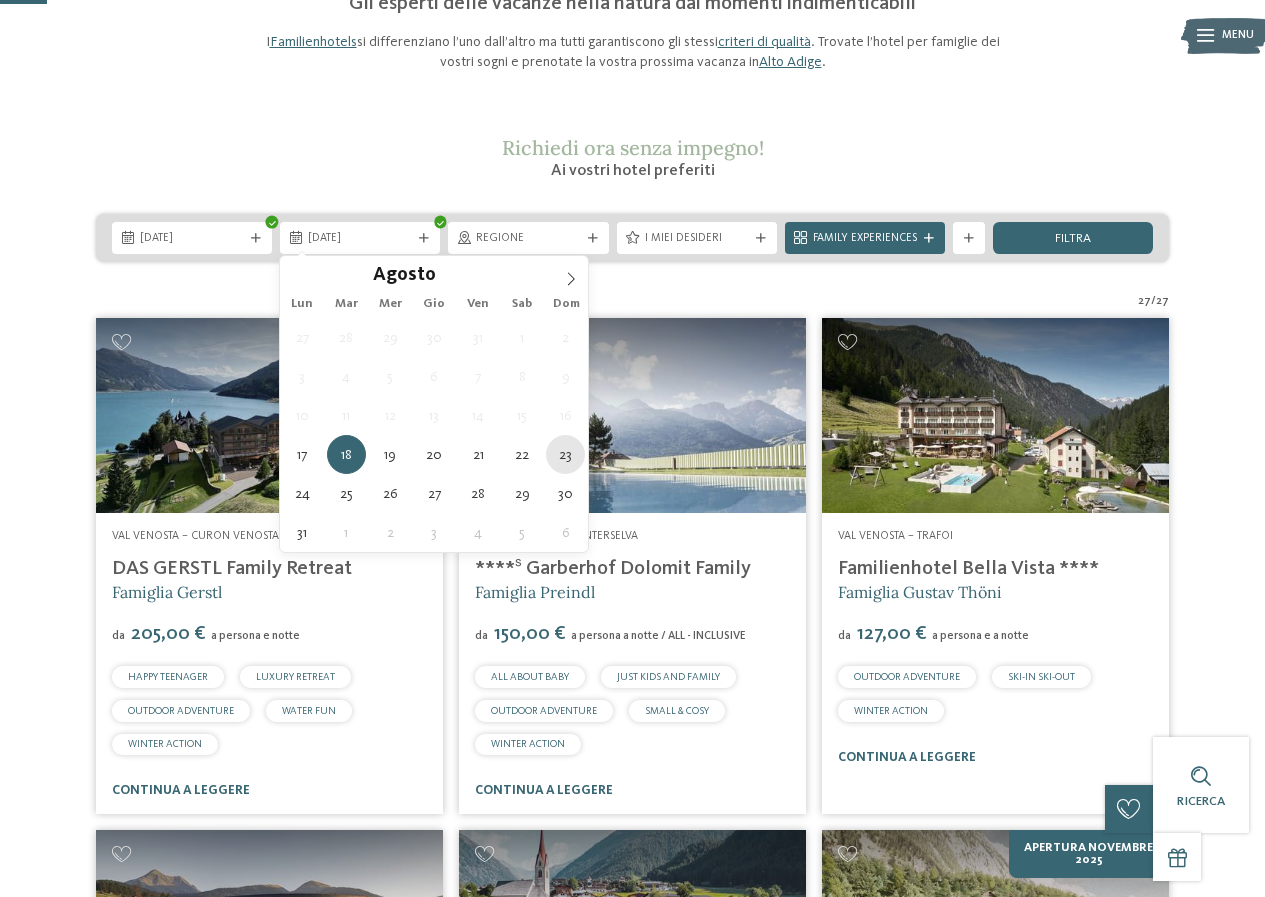 type on "[DATE]" 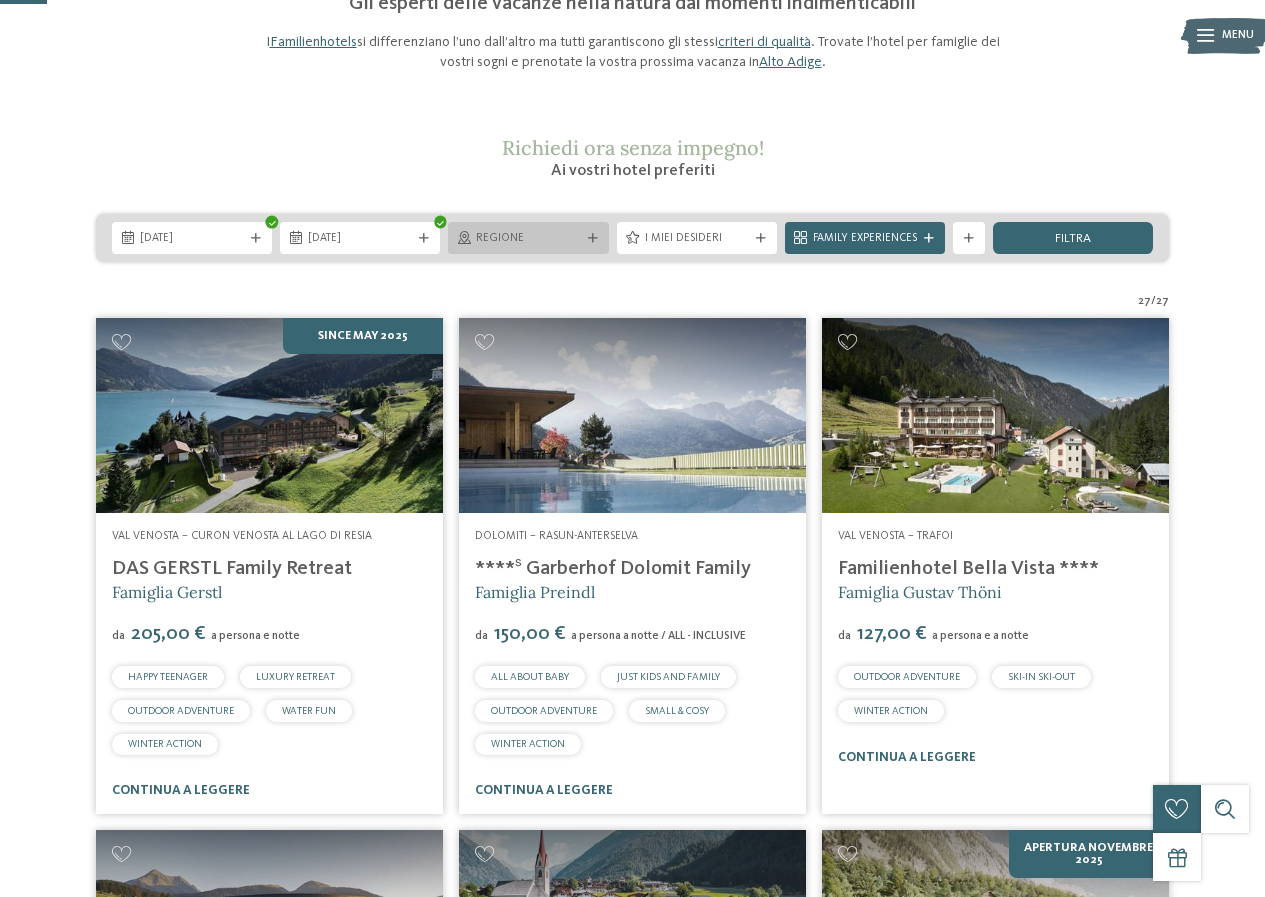 click on "Regione" at bounding box center [528, 239] 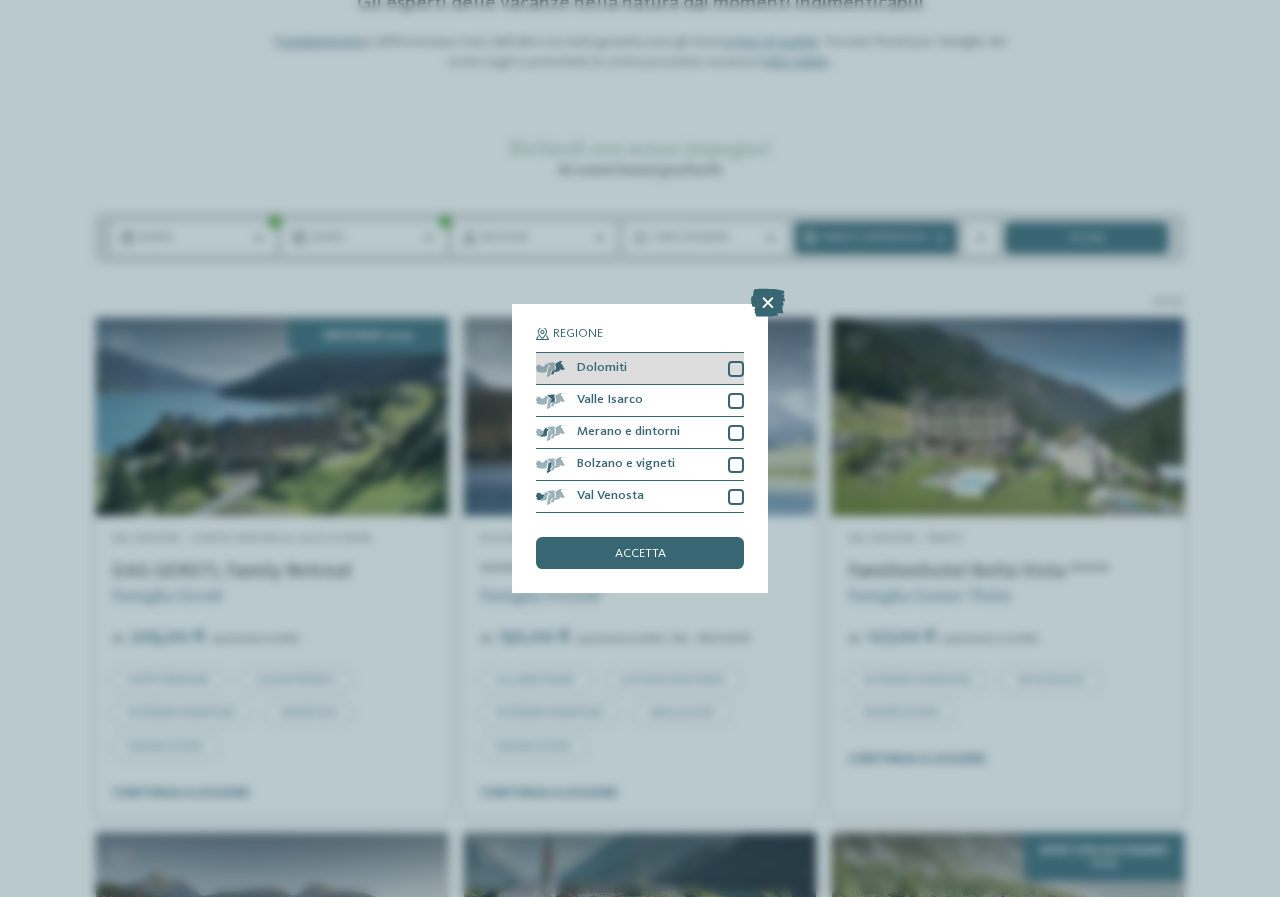click on "Dolomiti" at bounding box center [640, 369] 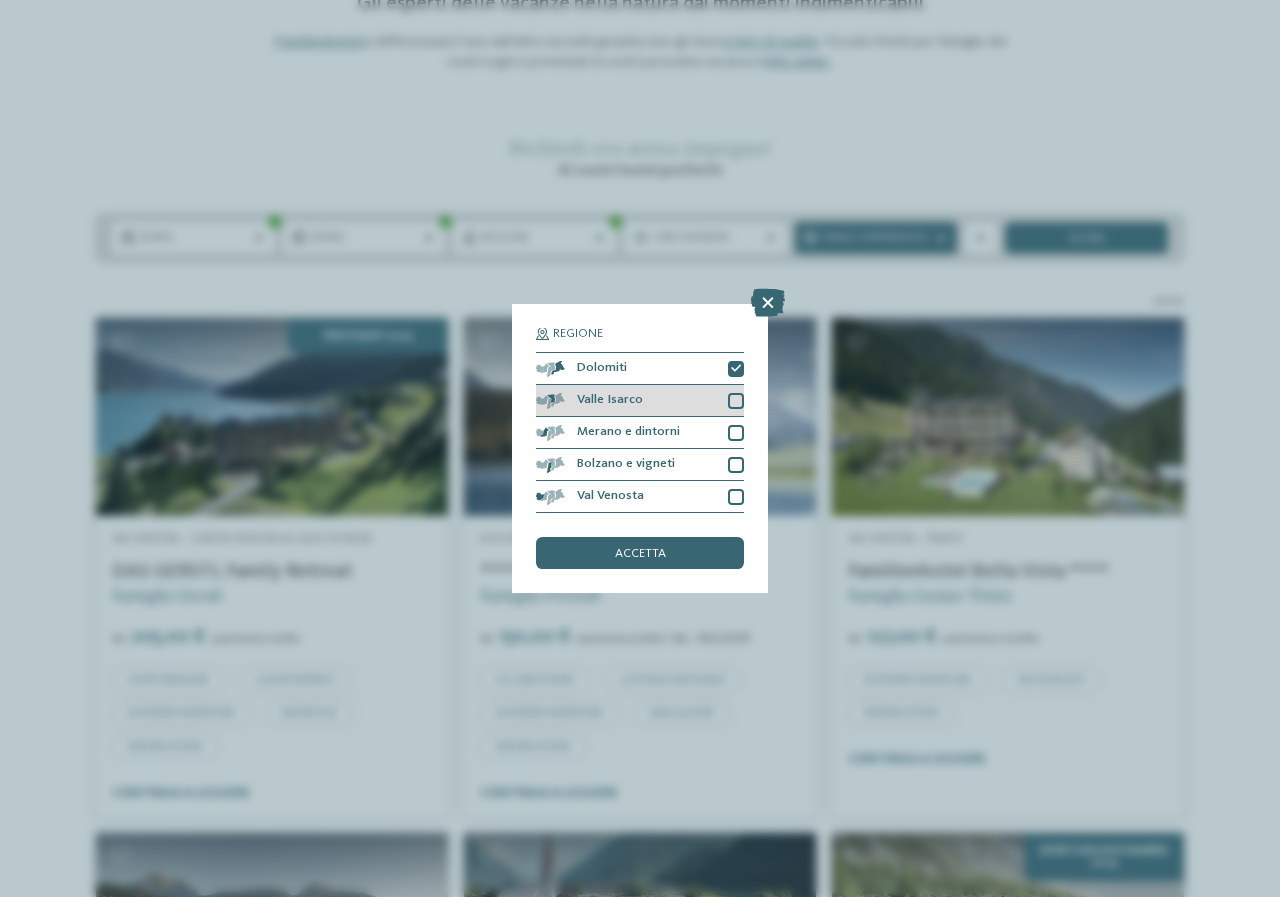 click on "Valle Isarco" at bounding box center [640, 401] 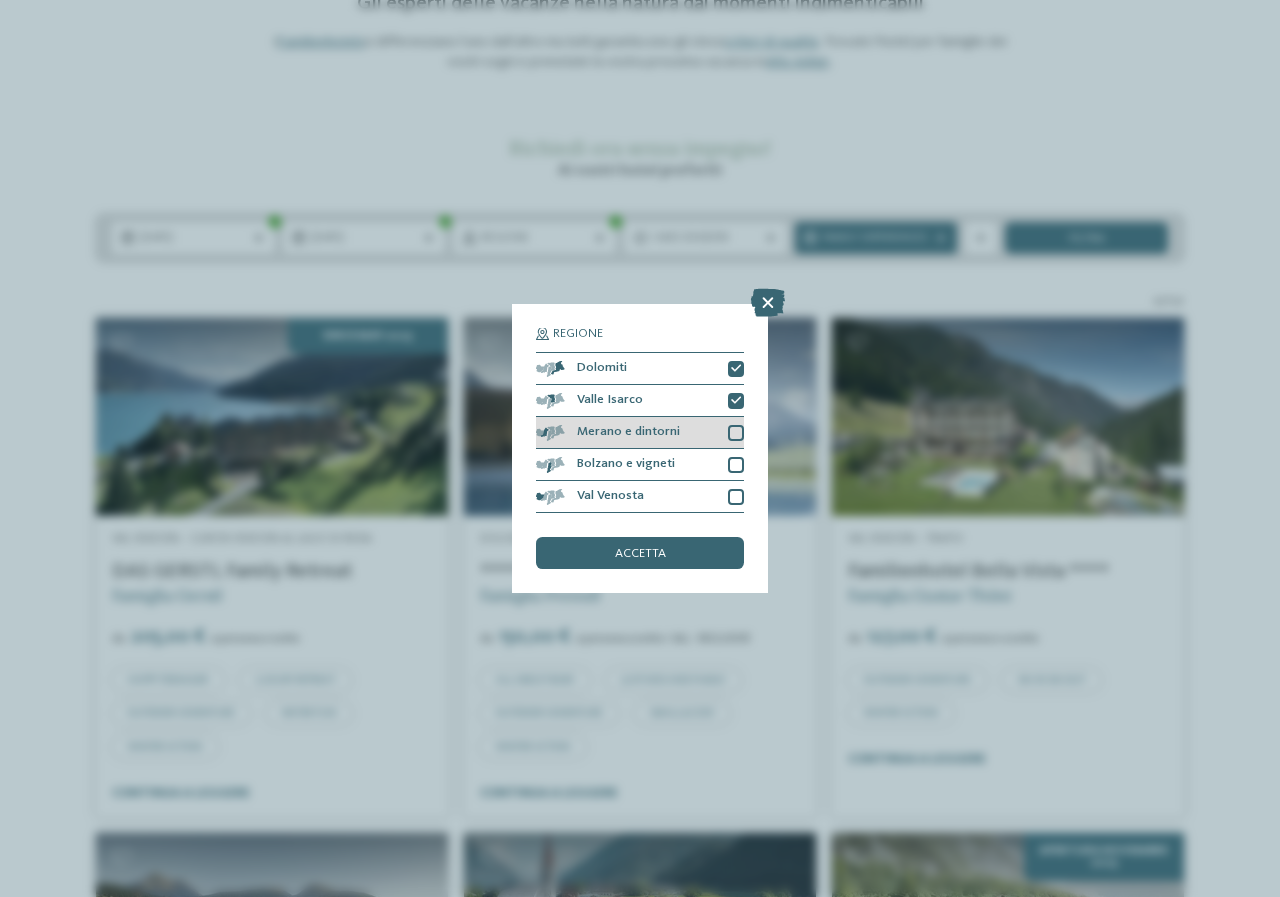 click at bounding box center [736, 433] 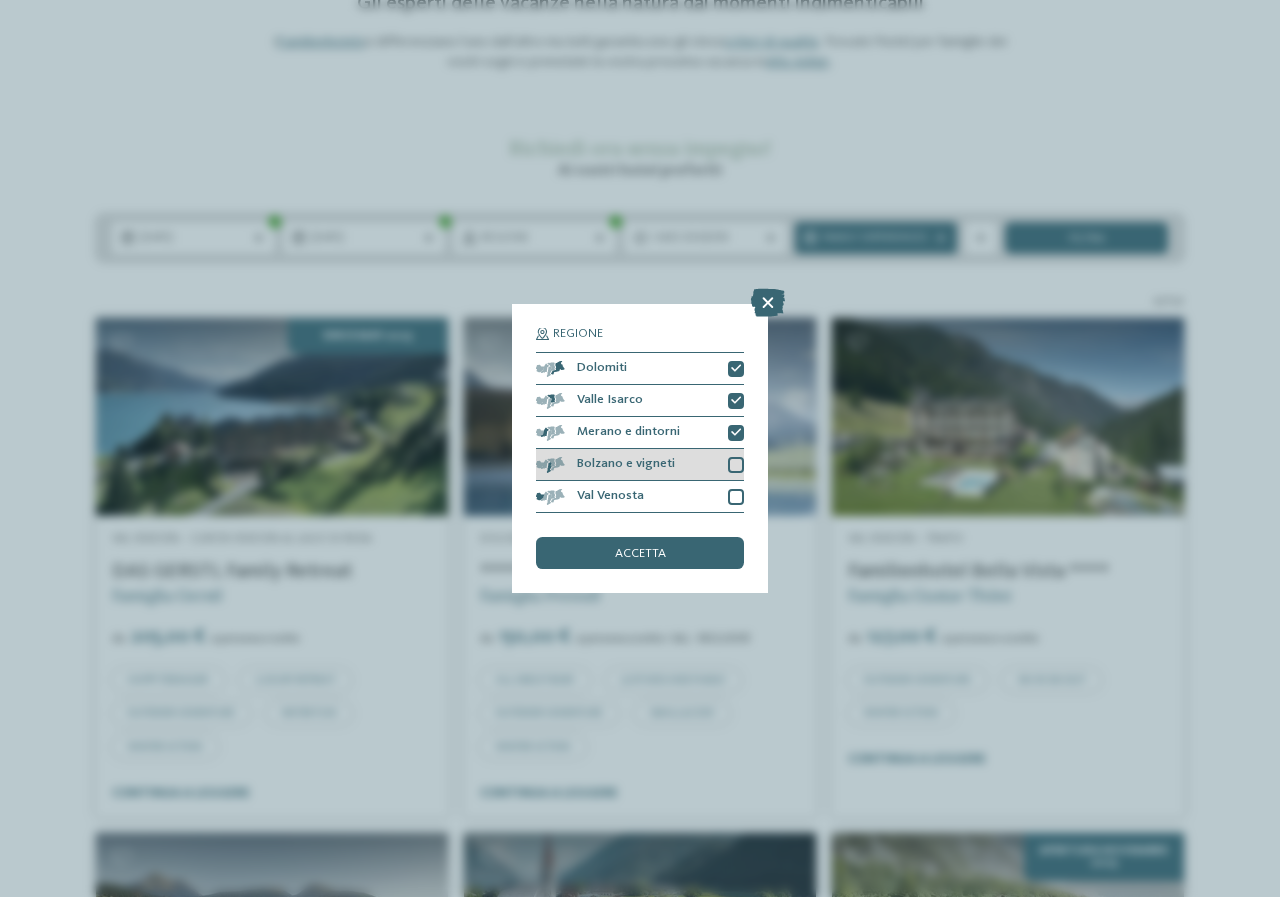 click at bounding box center (736, 465) 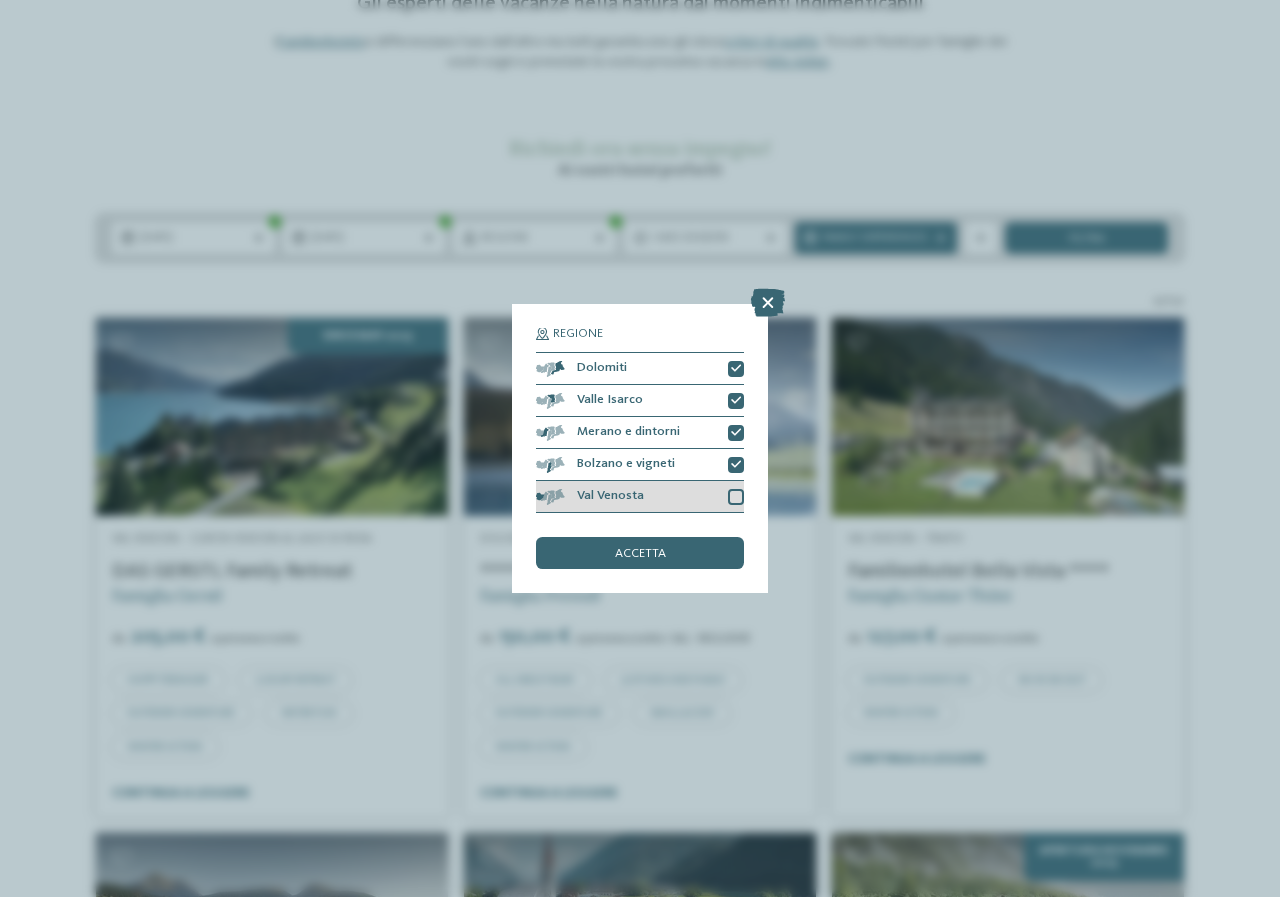 click on "Val Venosta" at bounding box center [640, 497] 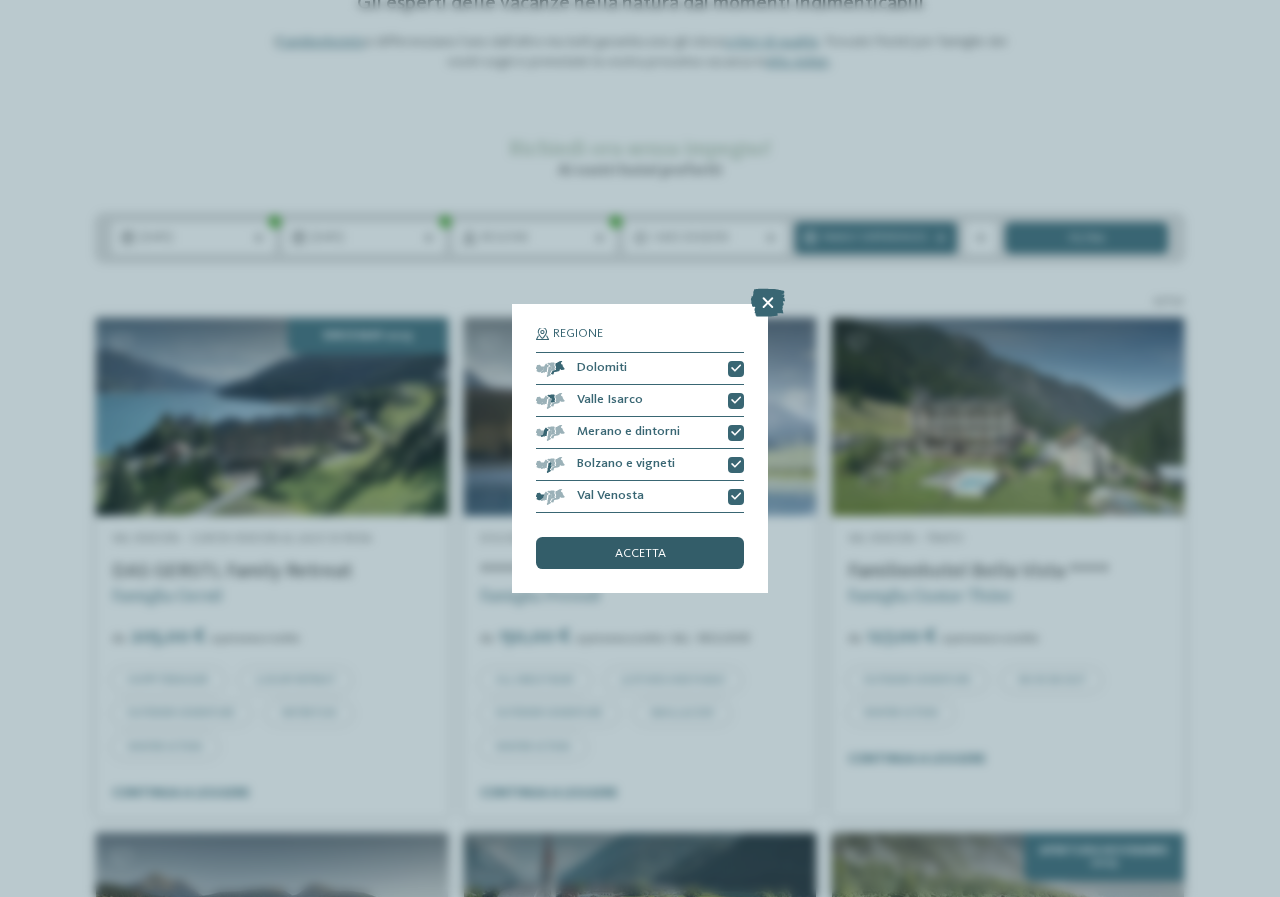 click on "accetta" at bounding box center (640, 553) 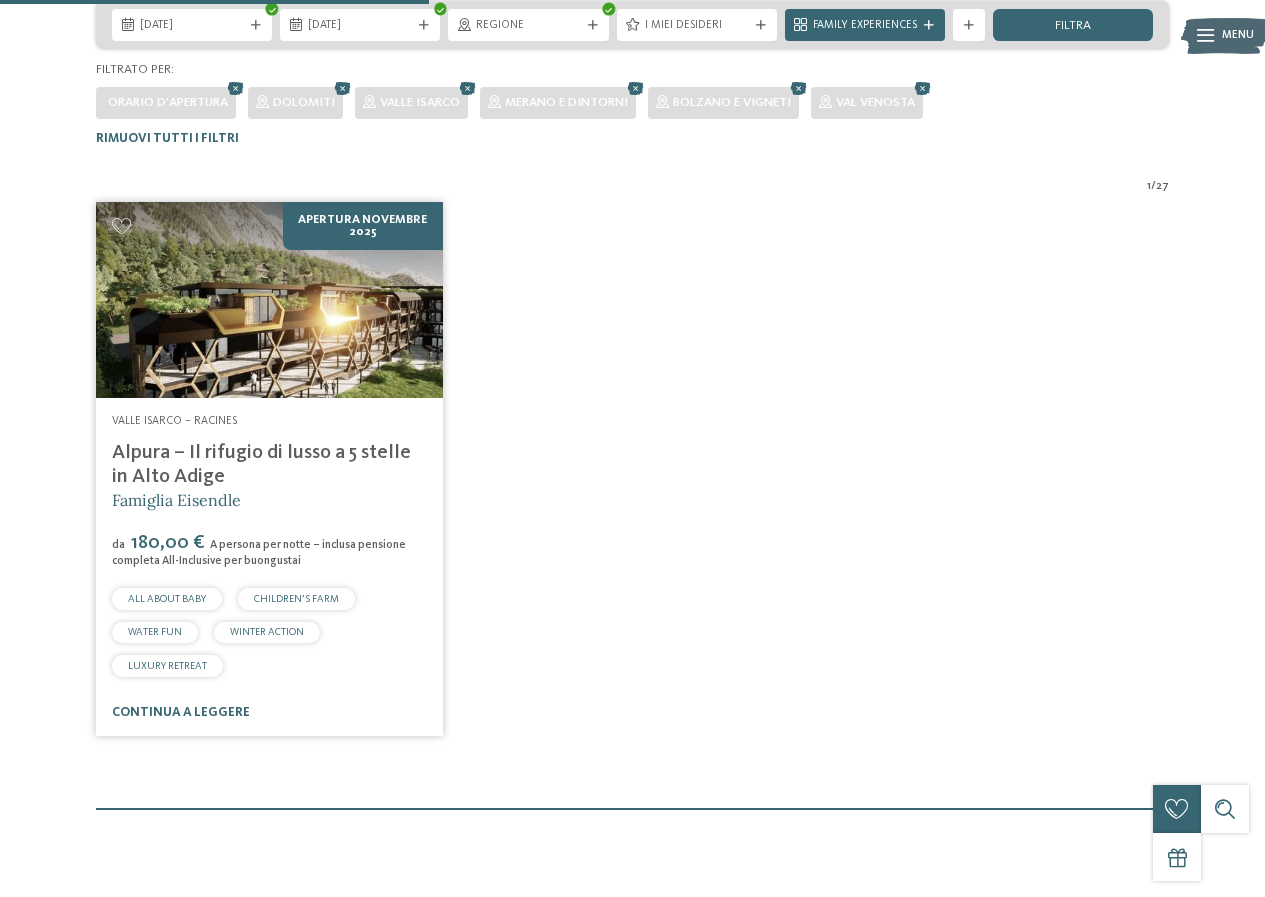 scroll, scrollTop: 294, scrollLeft: 0, axis: vertical 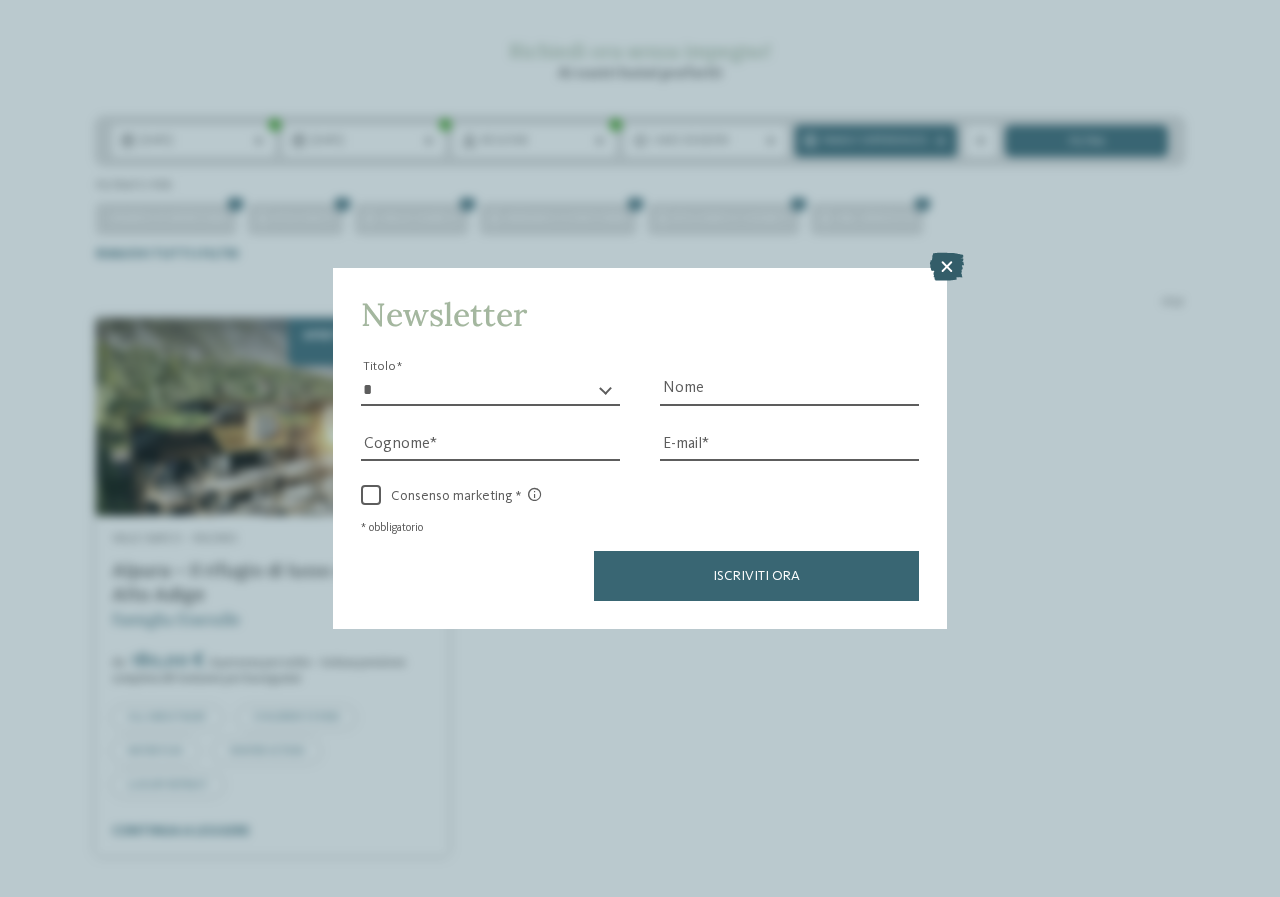 click at bounding box center [947, 267] 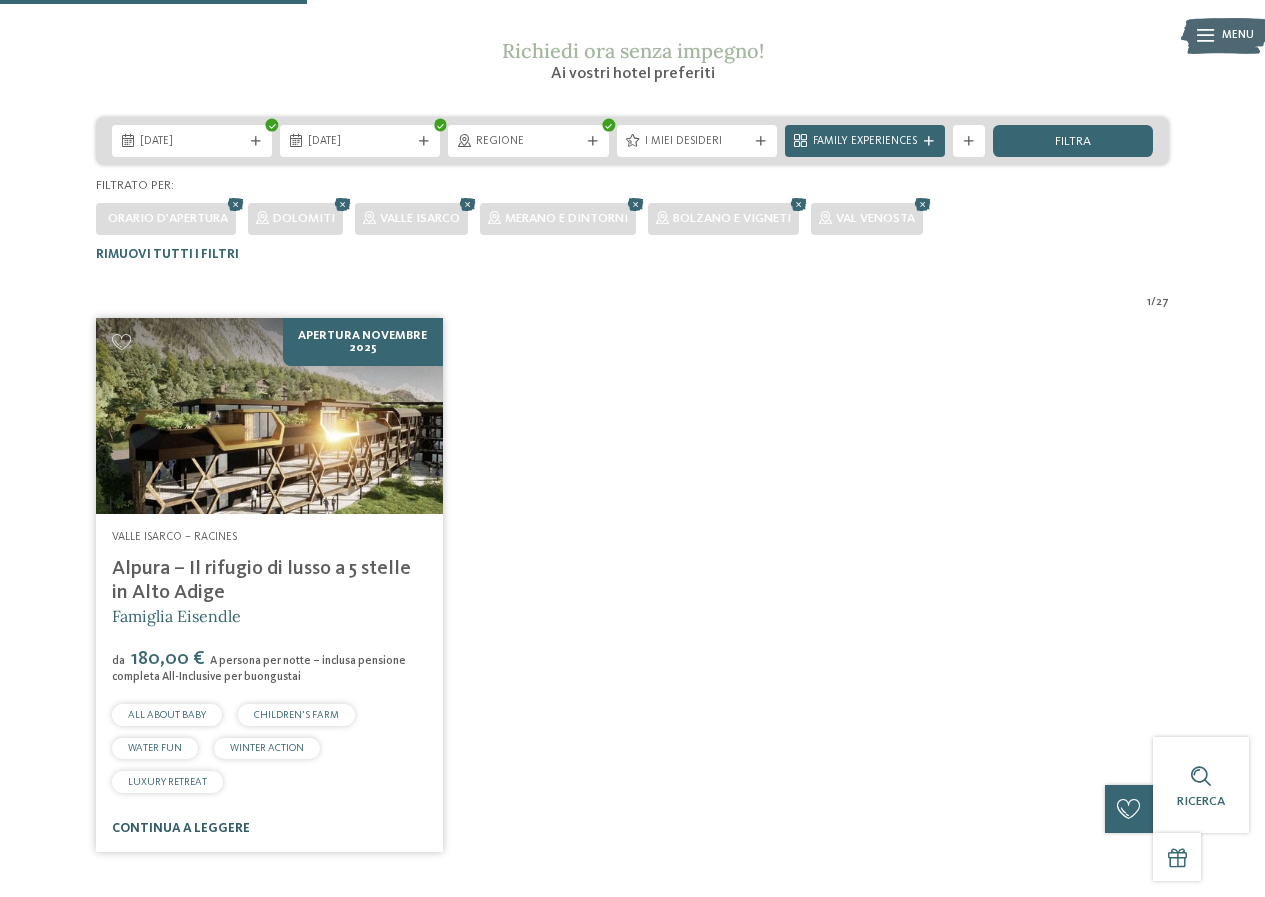click on "continua a leggere" at bounding box center (181, 828) 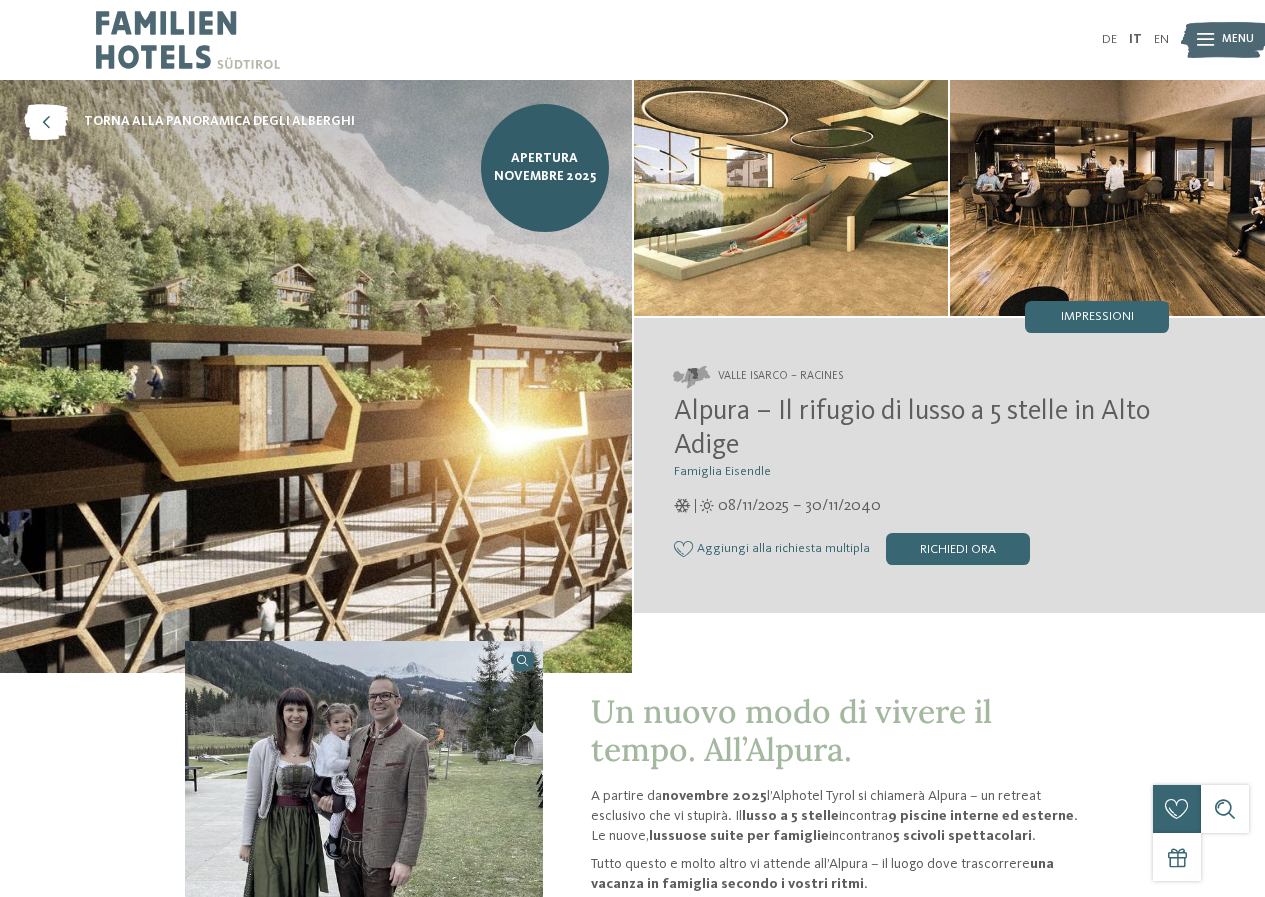 scroll, scrollTop: 0, scrollLeft: 0, axis: both 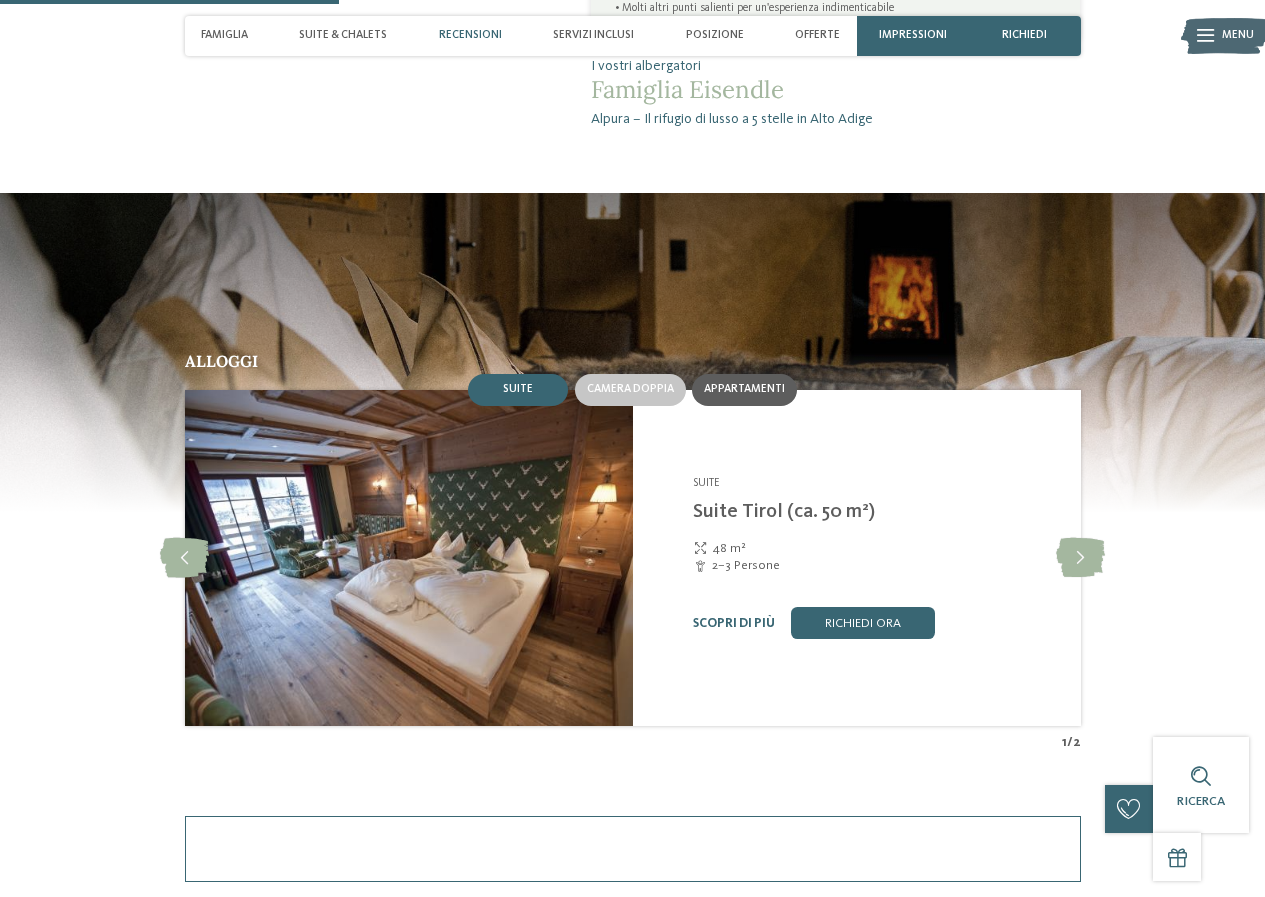 click on "Appartamenti" at bounding box center [744, 389] 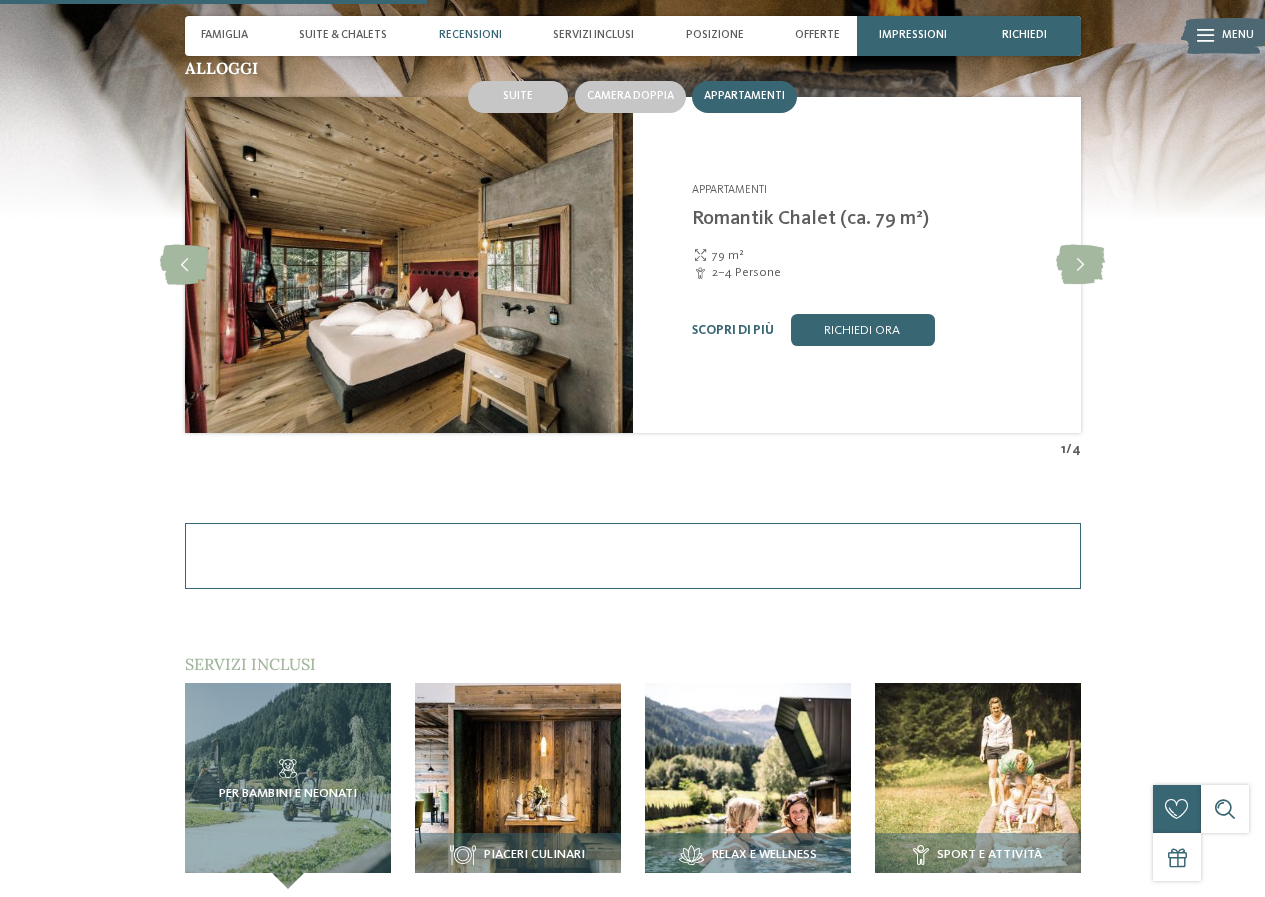 scroll, scrollTop: 1700, scrollLeft: 0, axis: vertical 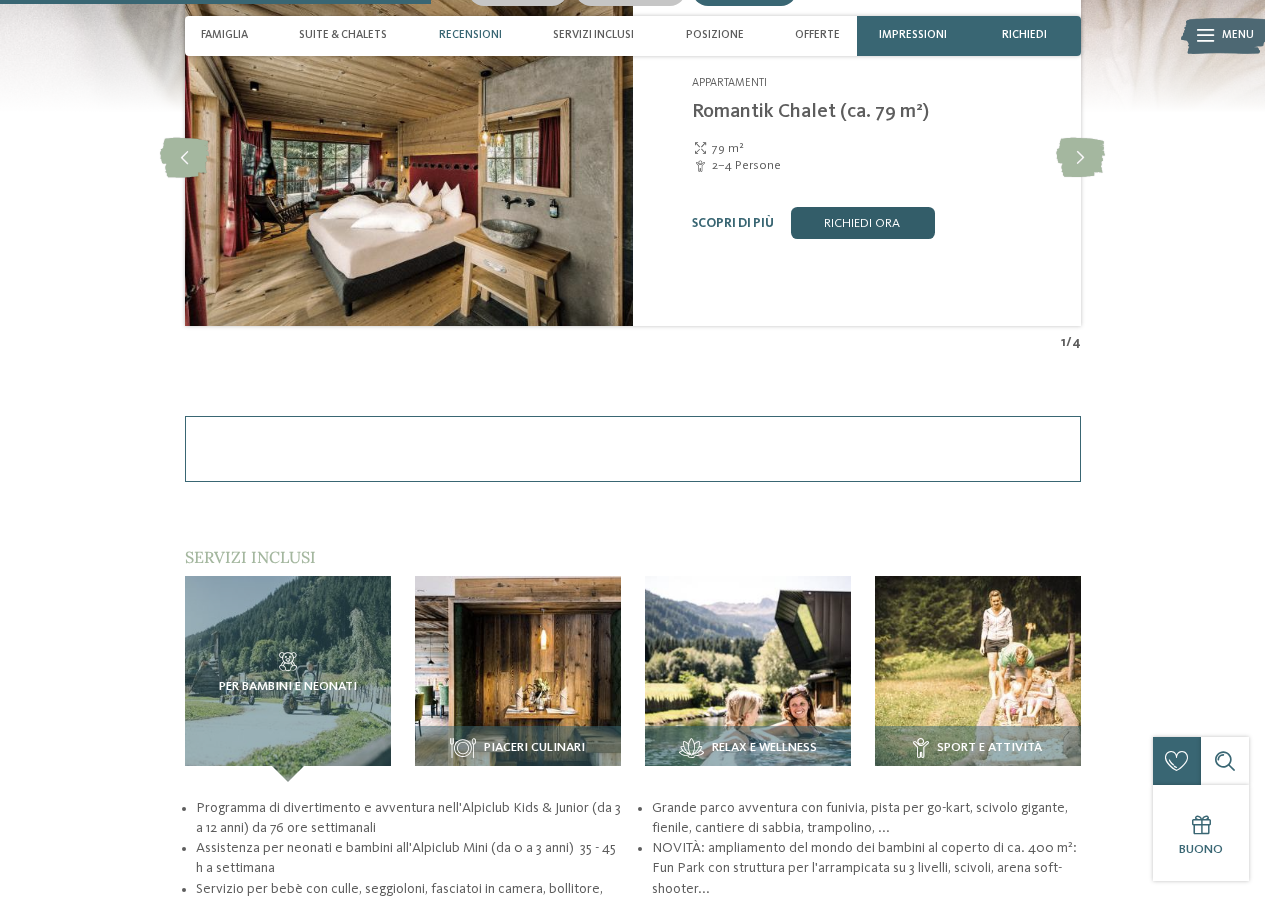 click on "Richiedi ora" at bounding box center [862, 223] 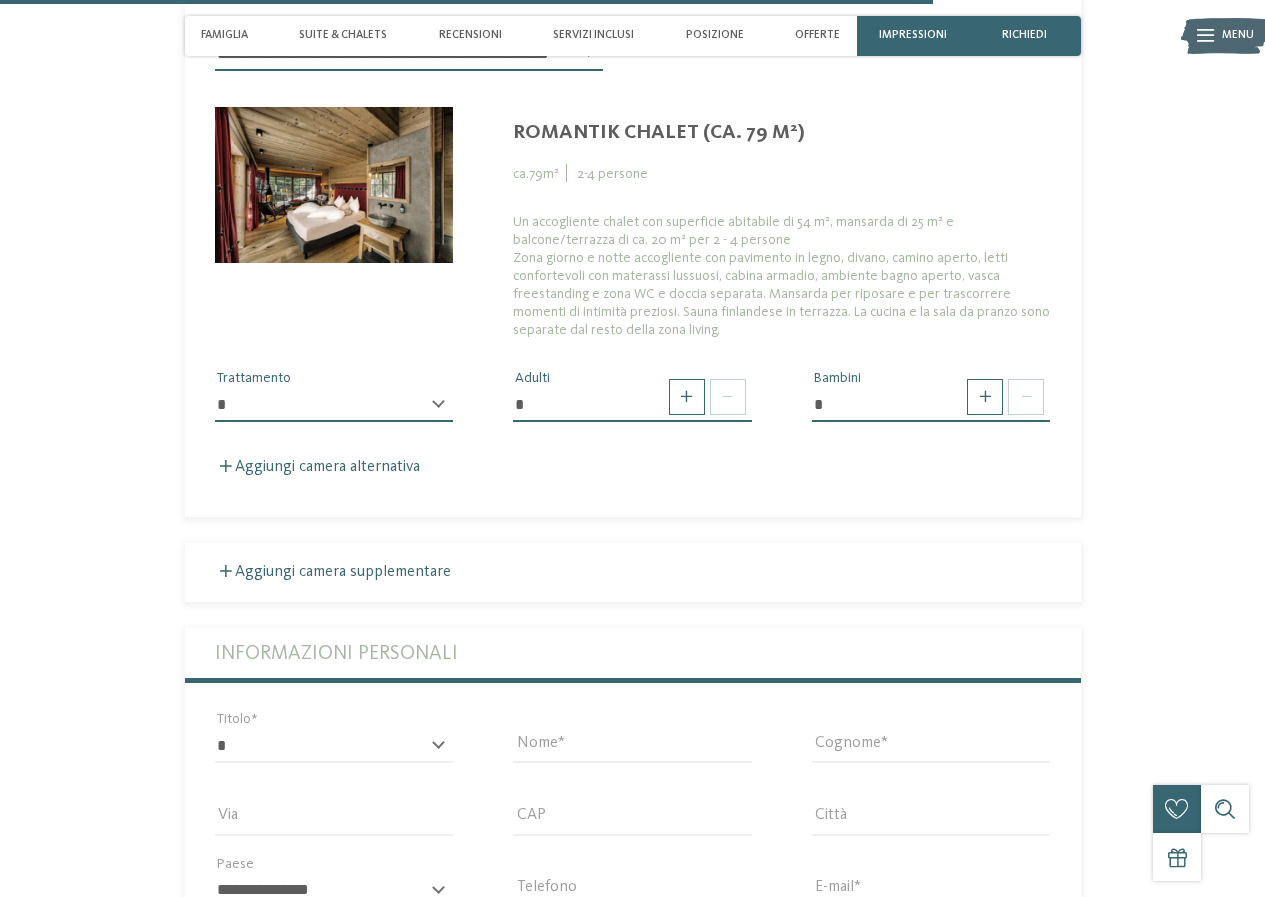 scroll, scrollTop: 3449, scrollLeft: 0, axis: vertical 